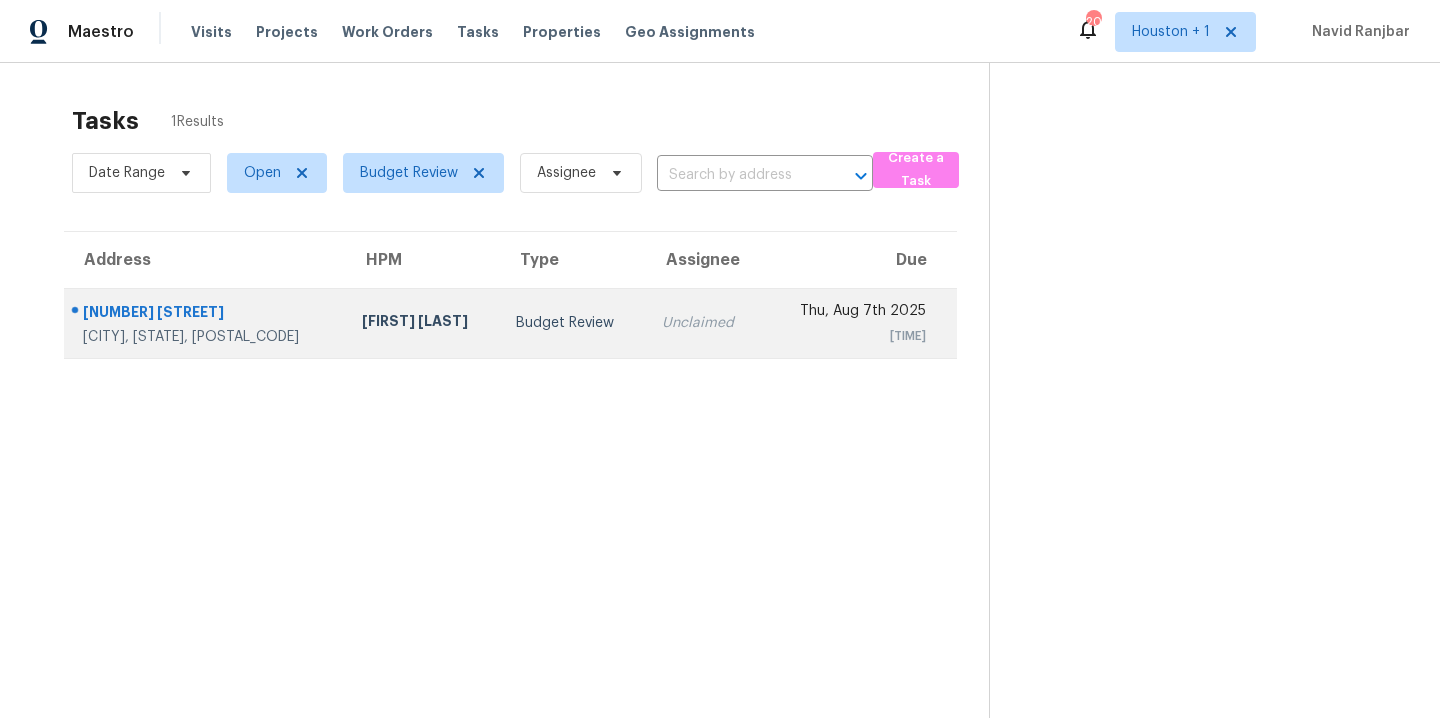 scroll, scrollTop: 0, scrollLeft: 0, axis: both 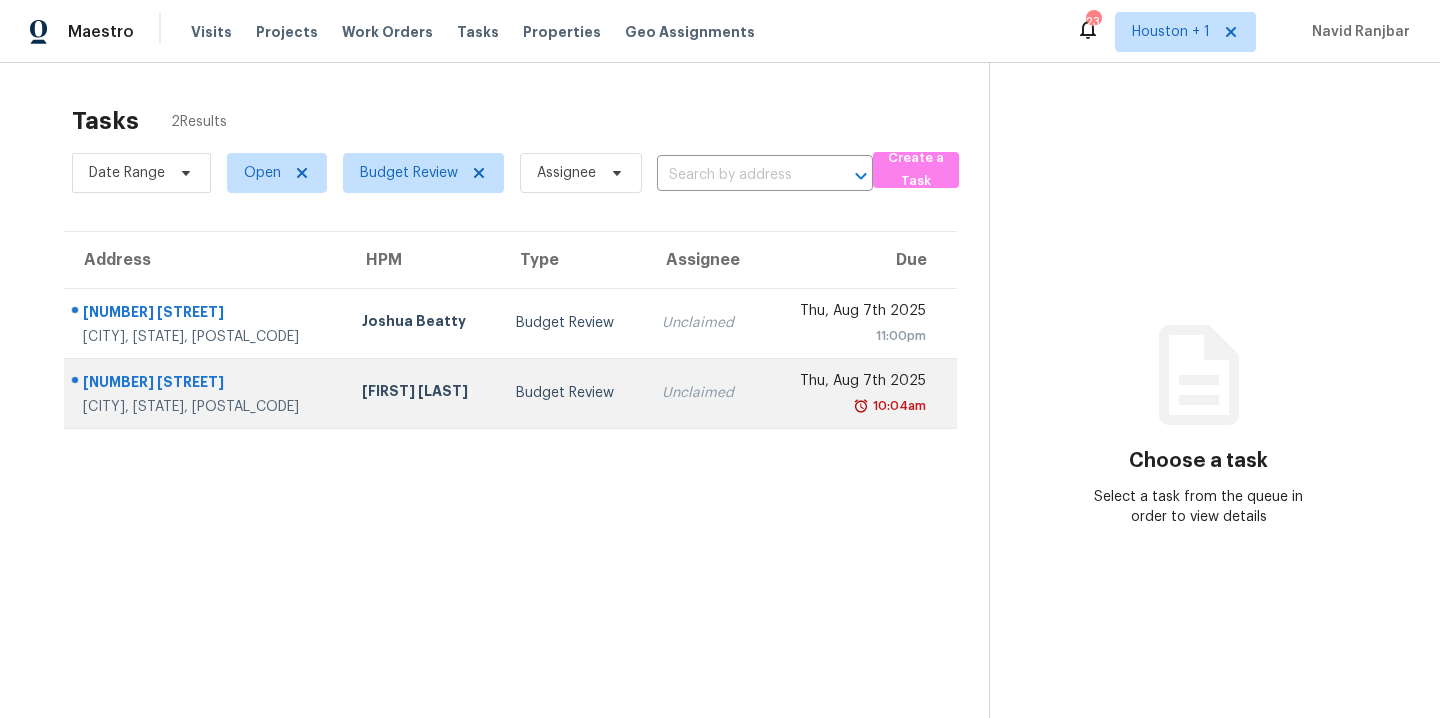 click on "Budget Review" at bounding box center (573, 393) 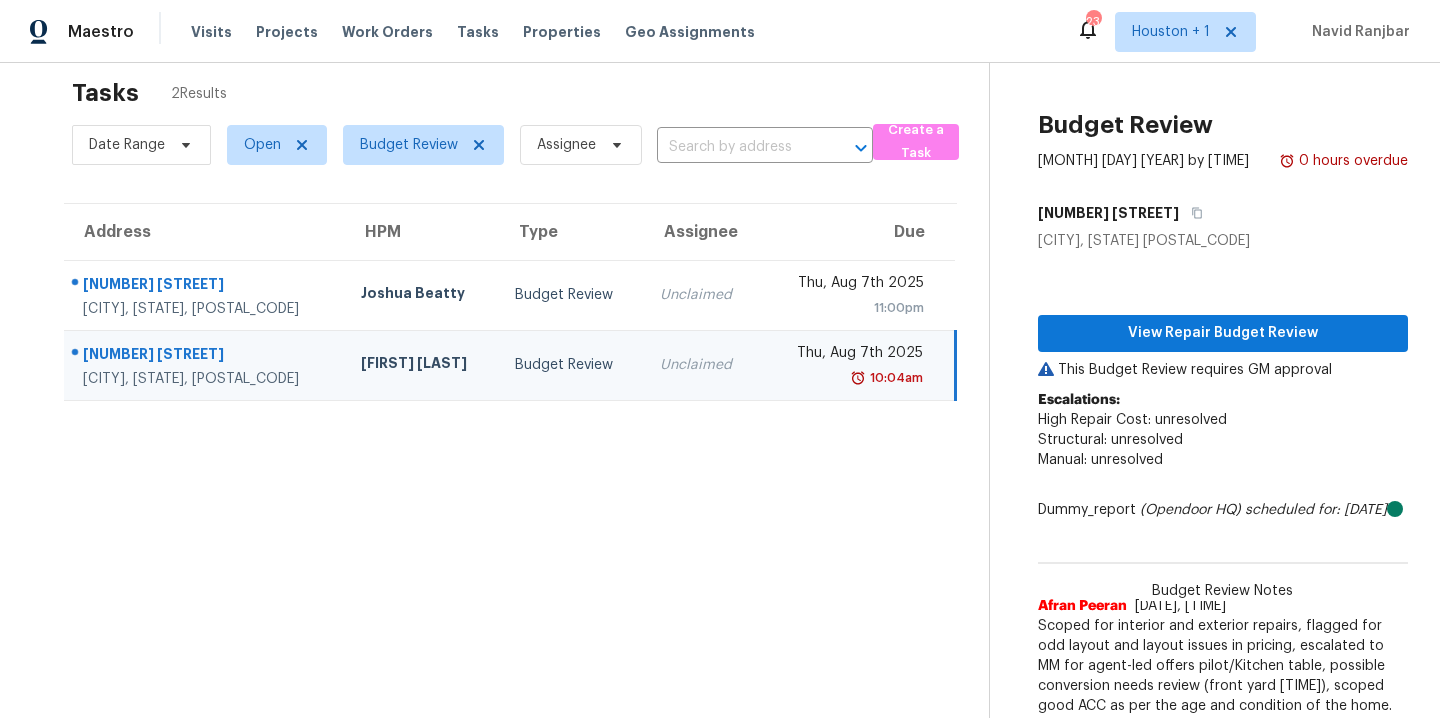scroll, scrollTop: 78, scrollLeft: 0, axis: vertical 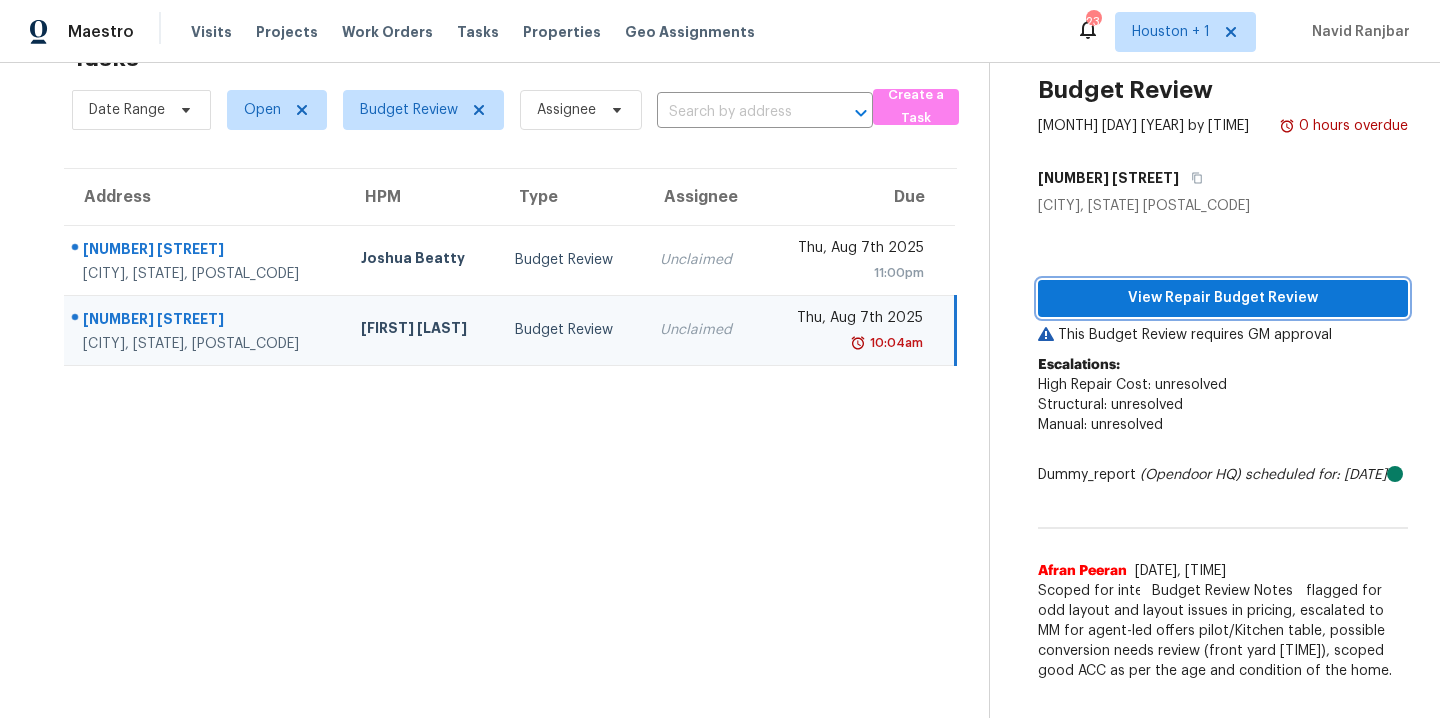 click on "View Repair Budget Review" at bounding box center (1223, 298) 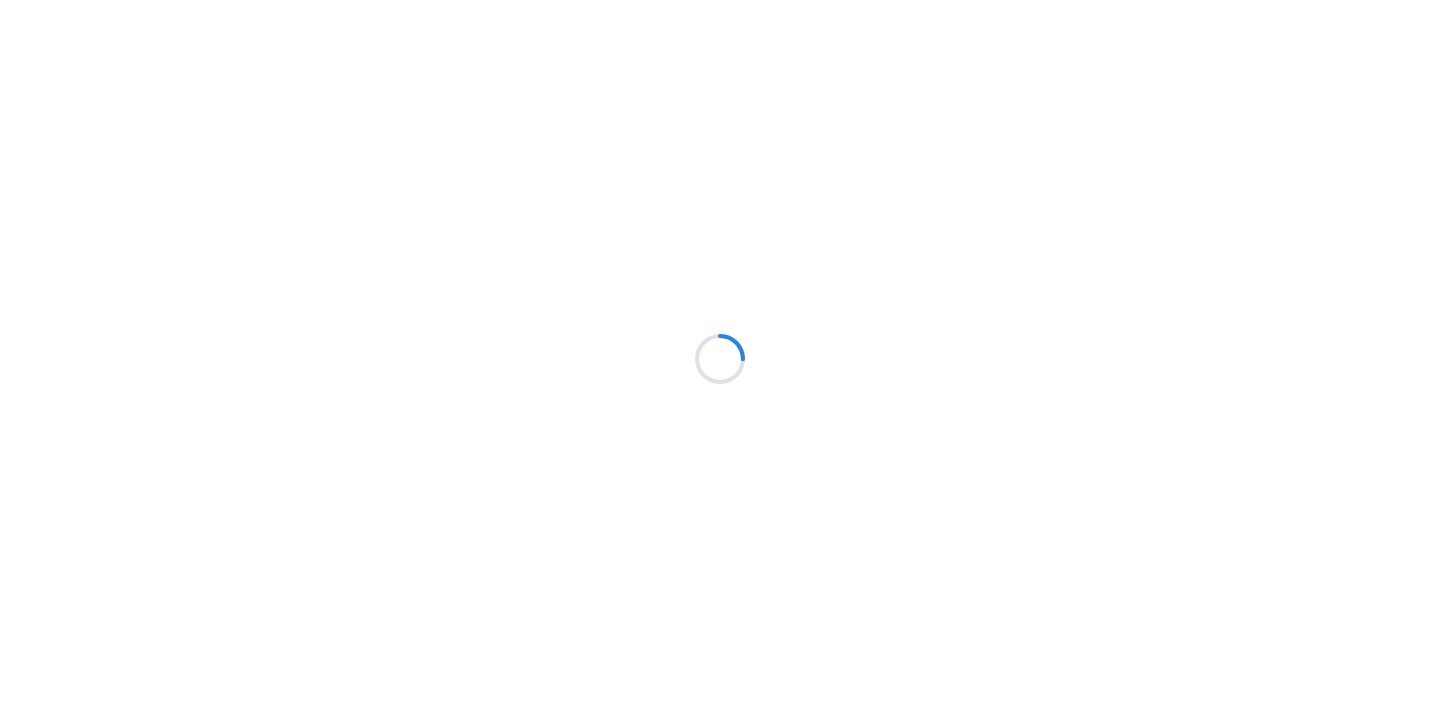 scroll, scrollTop: 0, scrollLeft: 0, axis: both 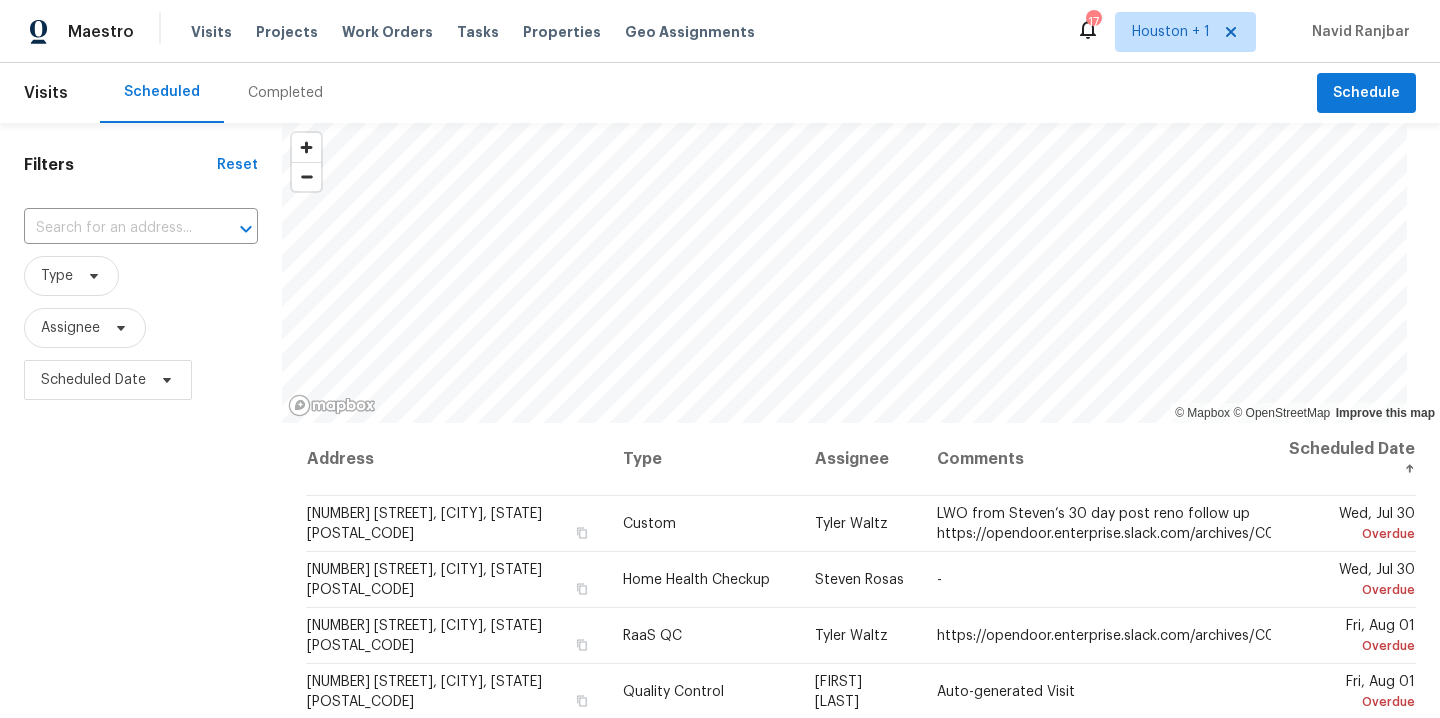 click on "Completed" at bounding box center [285, 93] 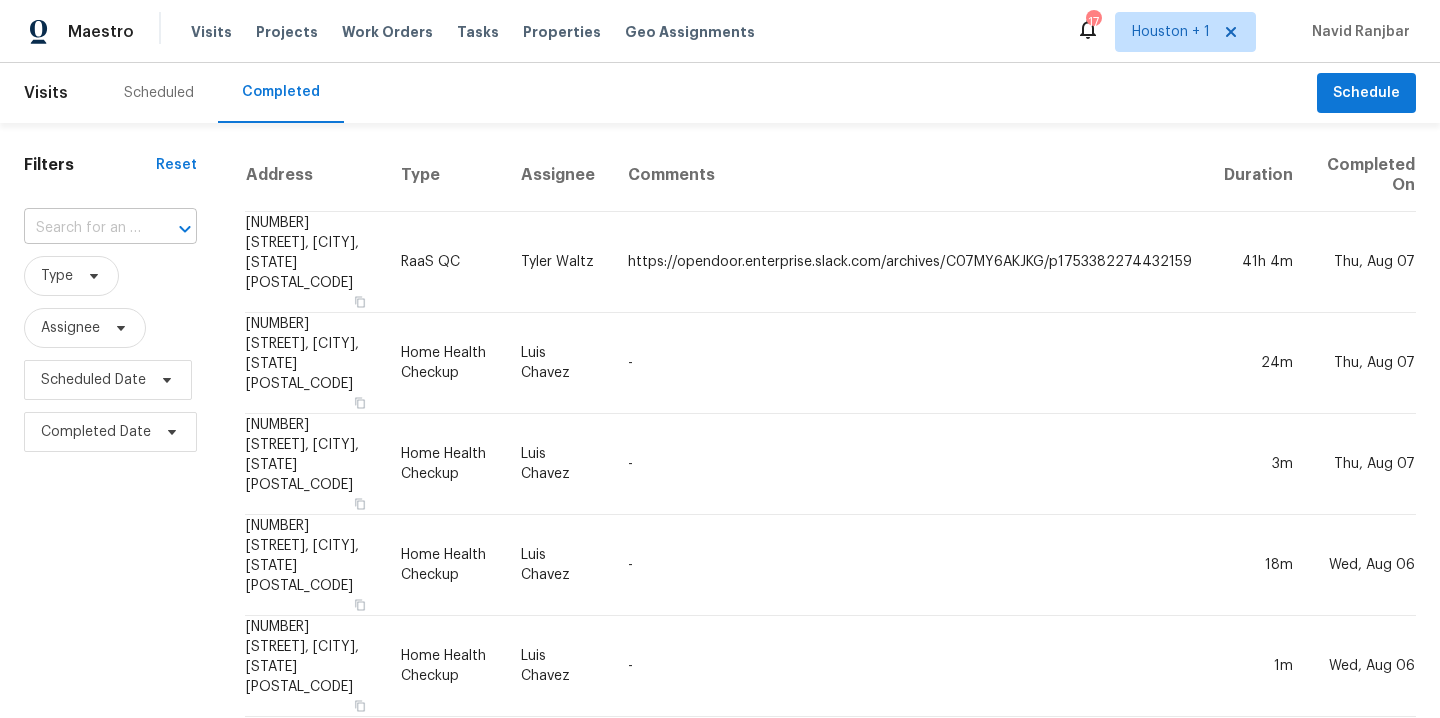 click at bounding box center (171, 229) 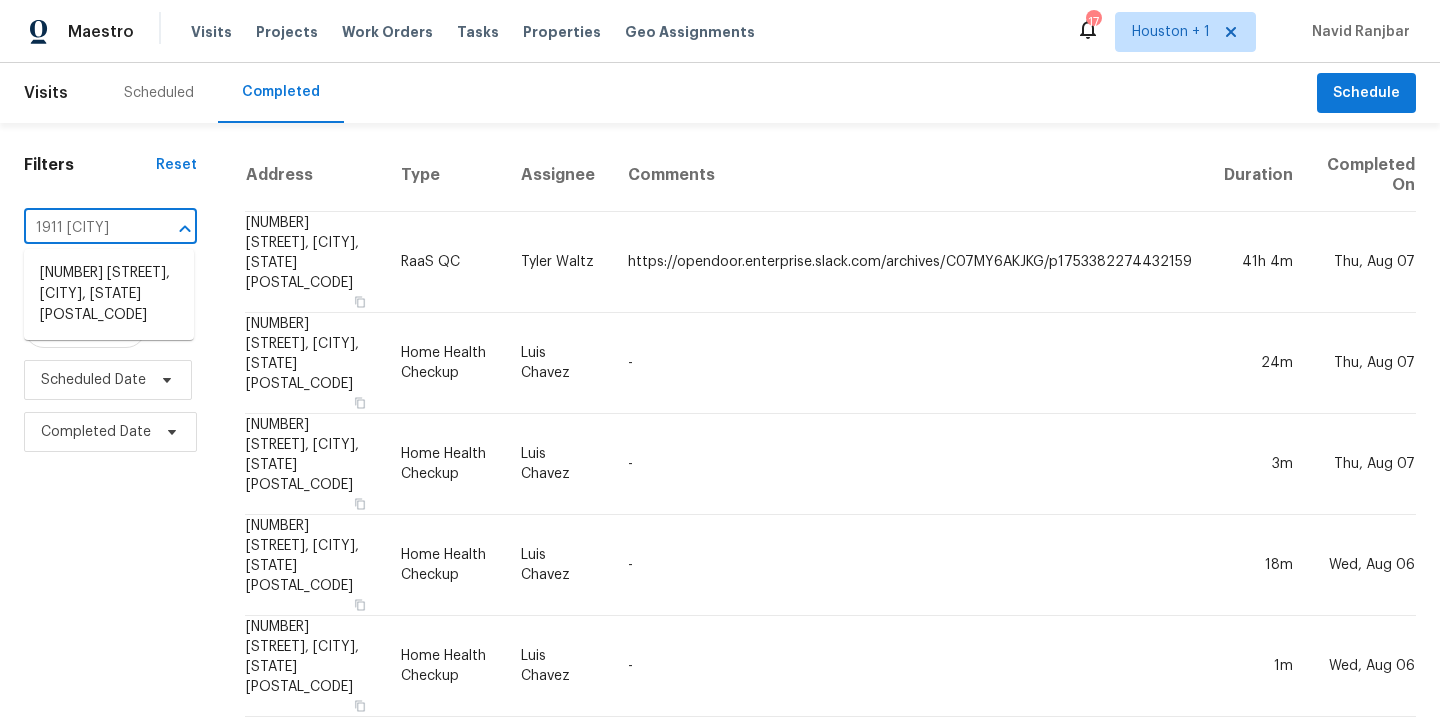 type on "1911 [CITY]" 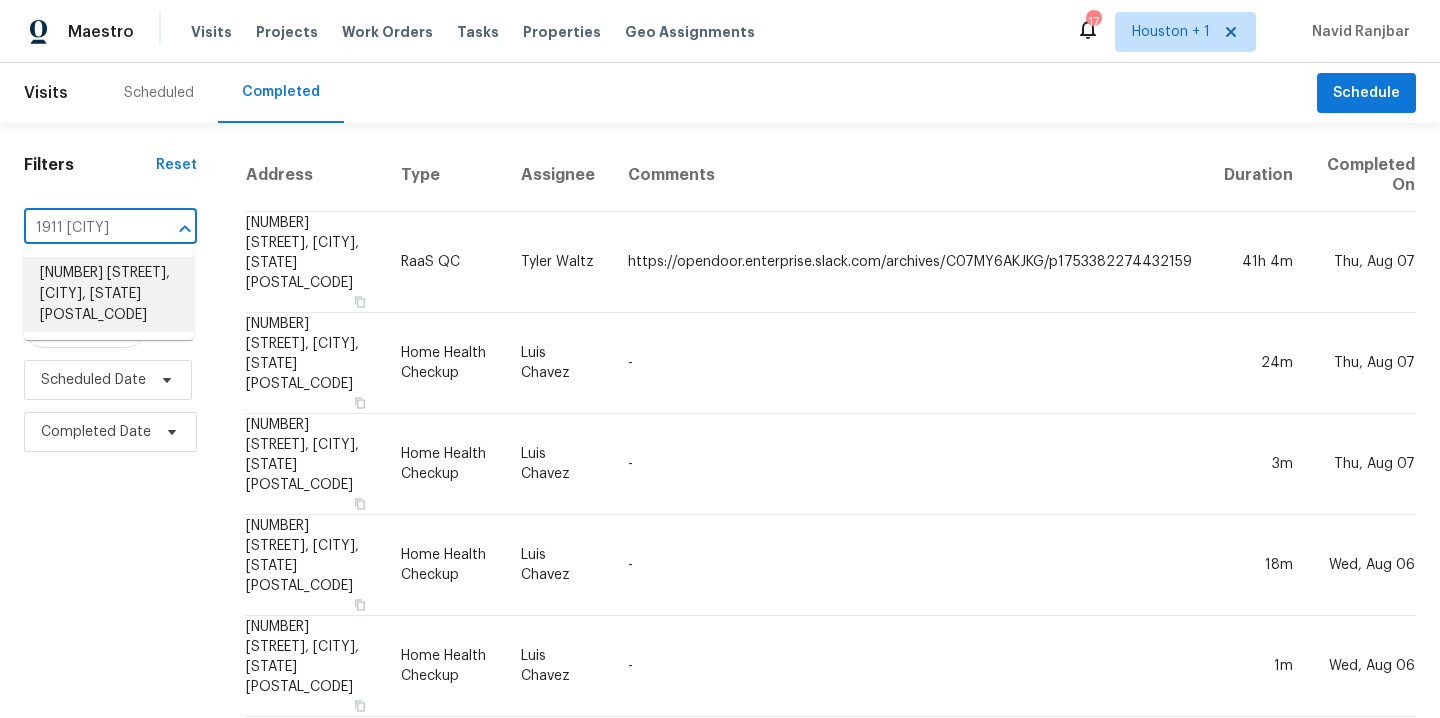 click on "[NUMBER] [STREET], [CITY], [STATE] [POSTAL_CODE]" at bounding box center [109, 294] 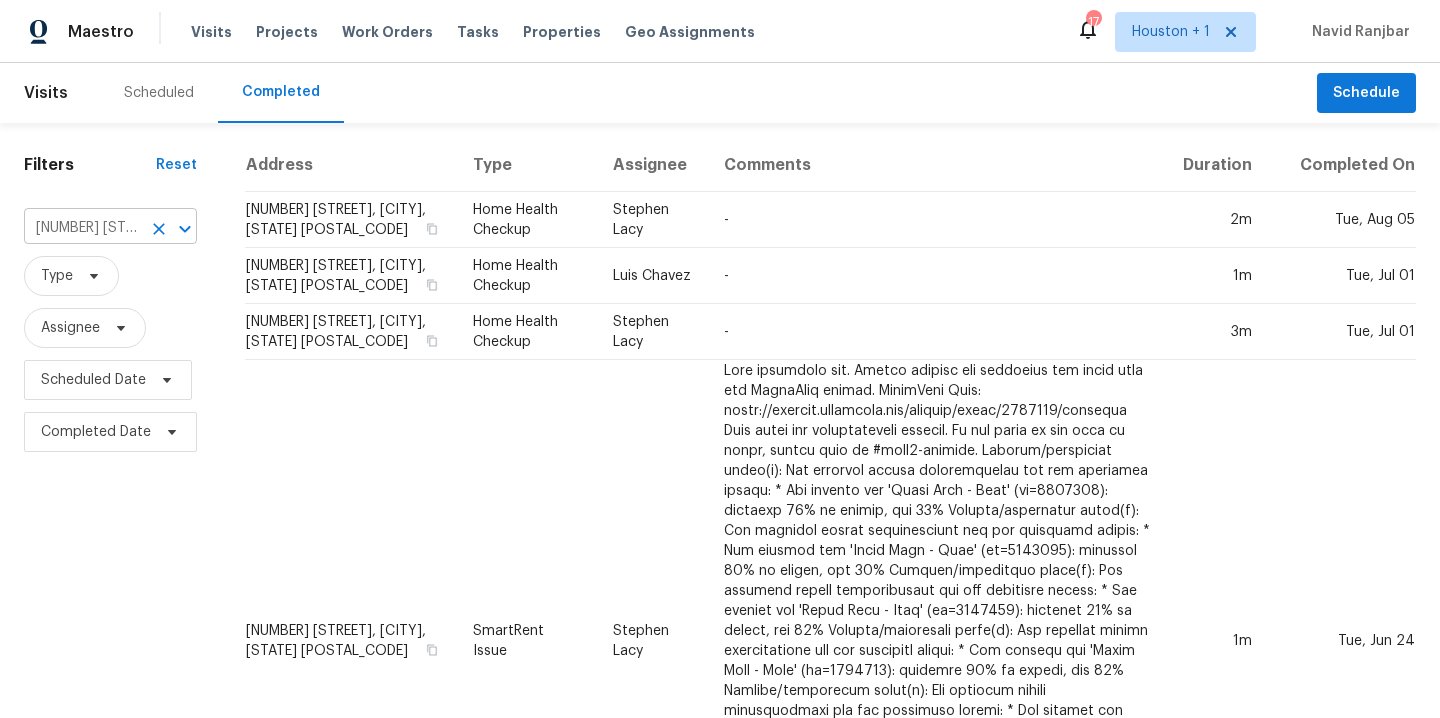click on "[NUMBER] [STREET], [CITY], [STATE] [POSTAL_CODE]" at bounding box center [82, 228] 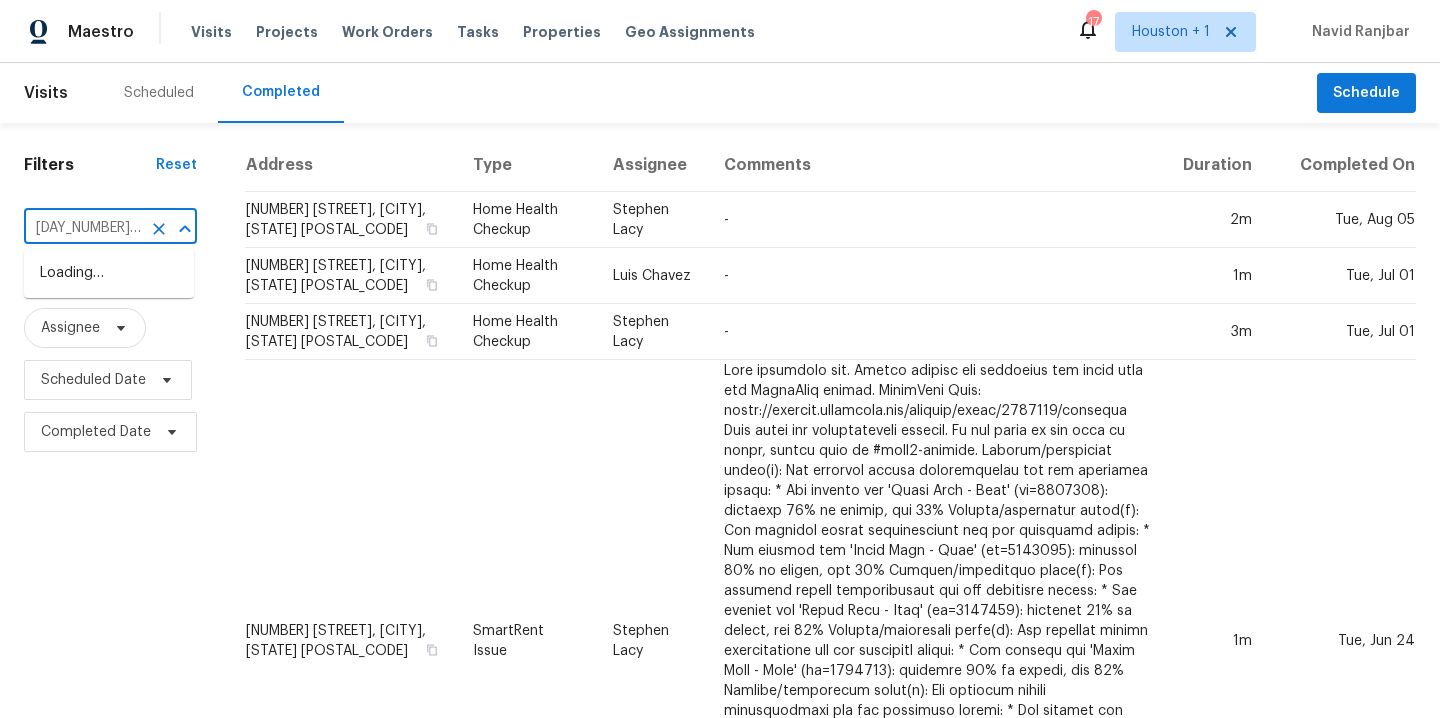 type on "[DAY_NUMBER] [DAY_OF_WEEK]" 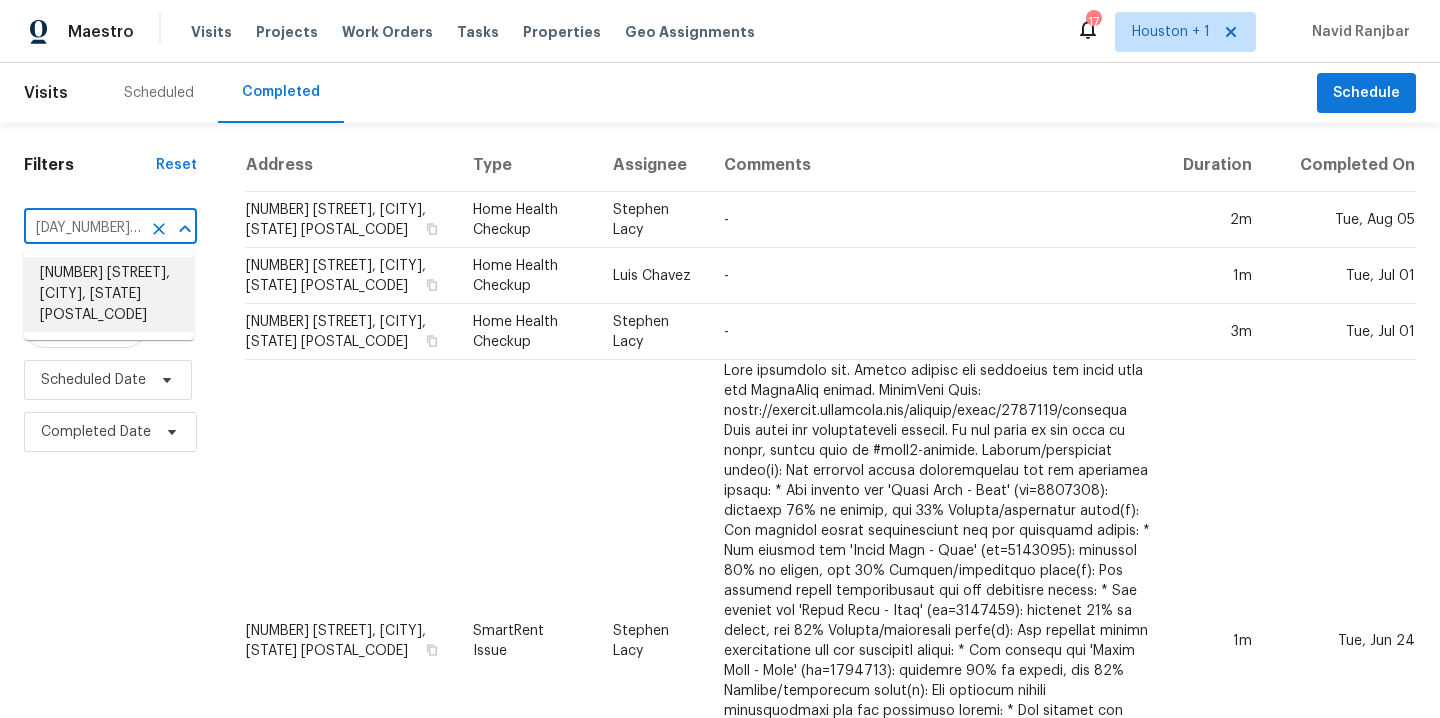 click on "[NUMBER] [STREET], [CITY], [STATE] [POSTAL_CODE]" at bounding box center (109, 294) 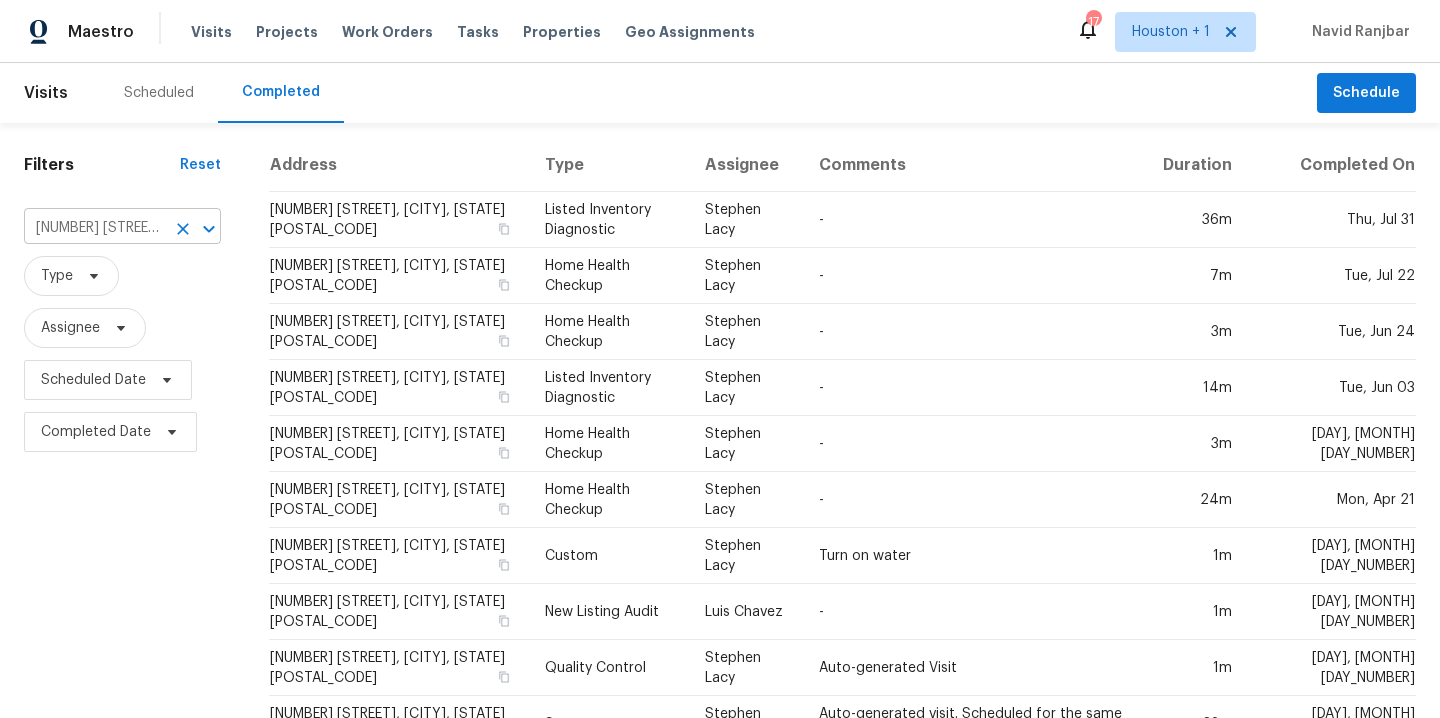click on "[NUMBER] [STREET], [CITY], [STATE] [POSTAL_CODE]" at bounding box center [94, 228] 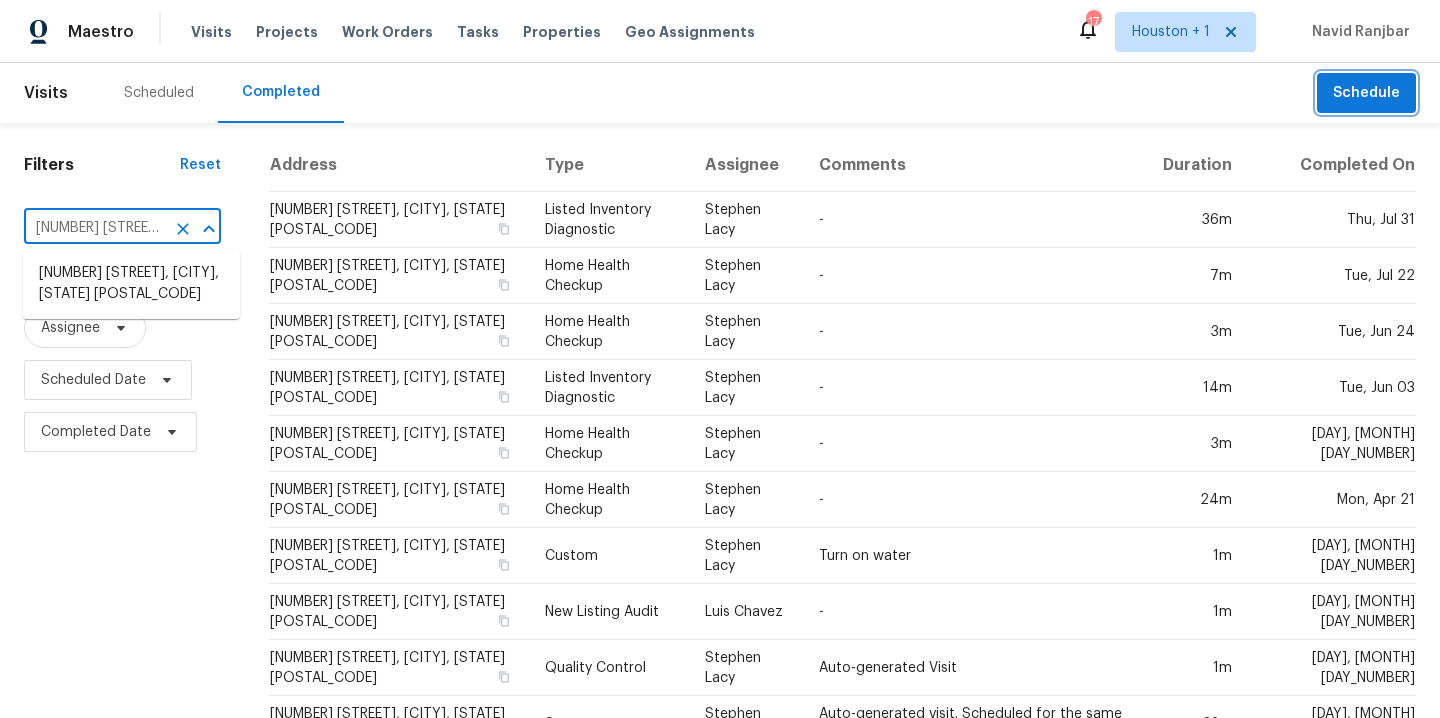 click on "Schedule" at bounding box center (1366, 93) 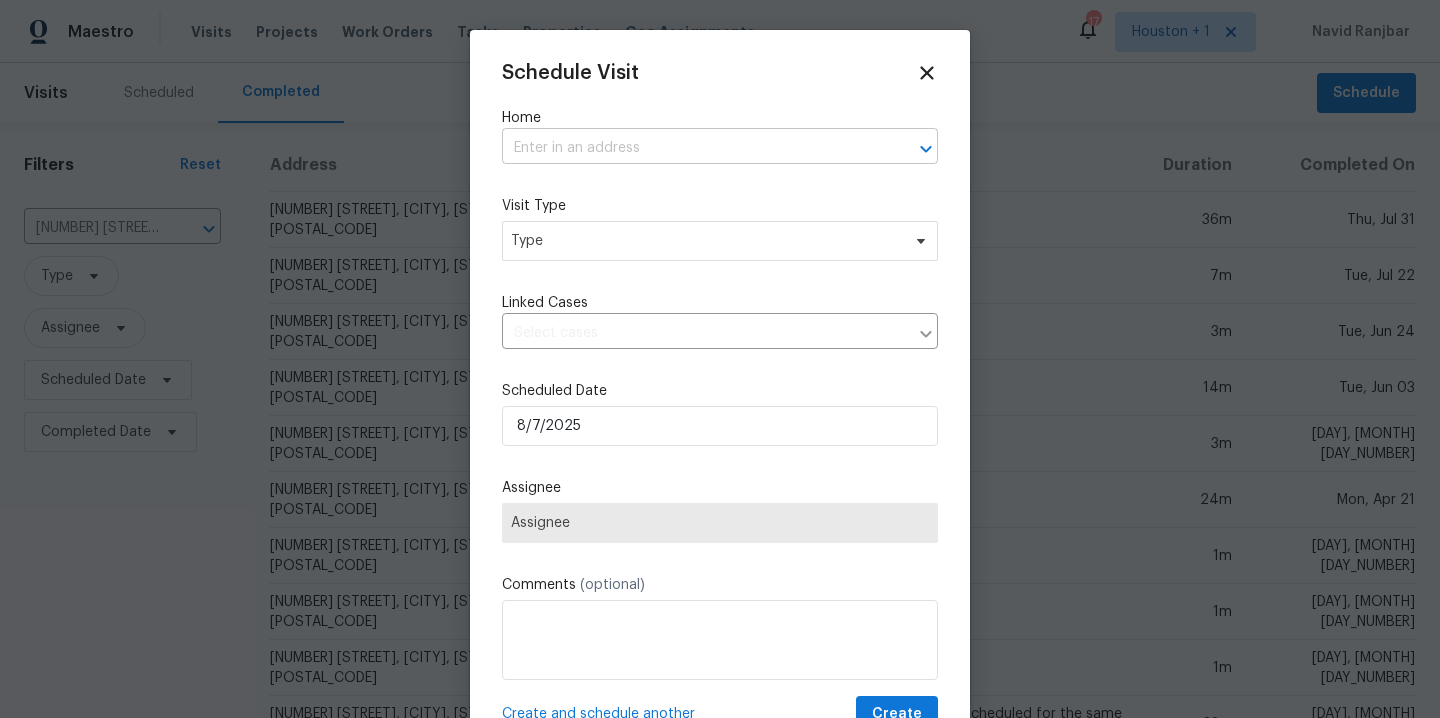 click at bounding box center [692, 148] 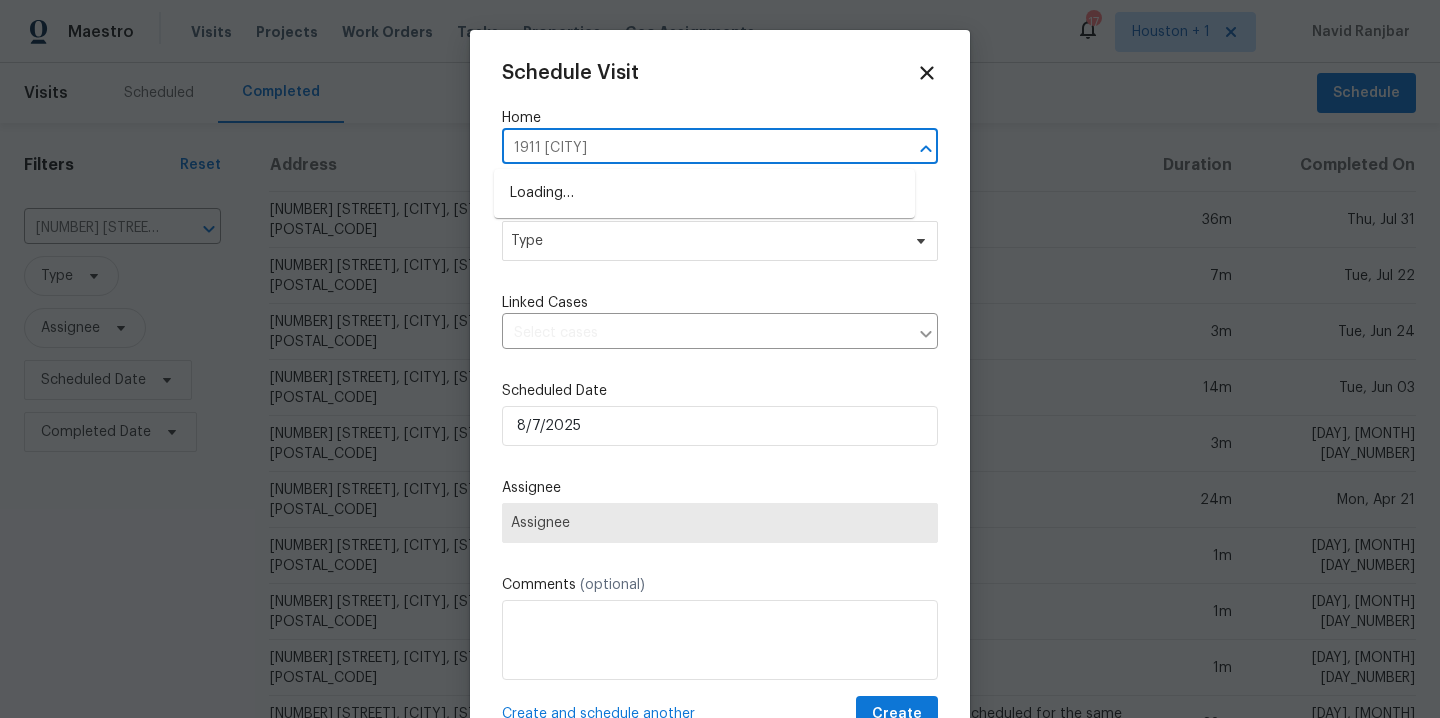 type on "1911 [CITY]" 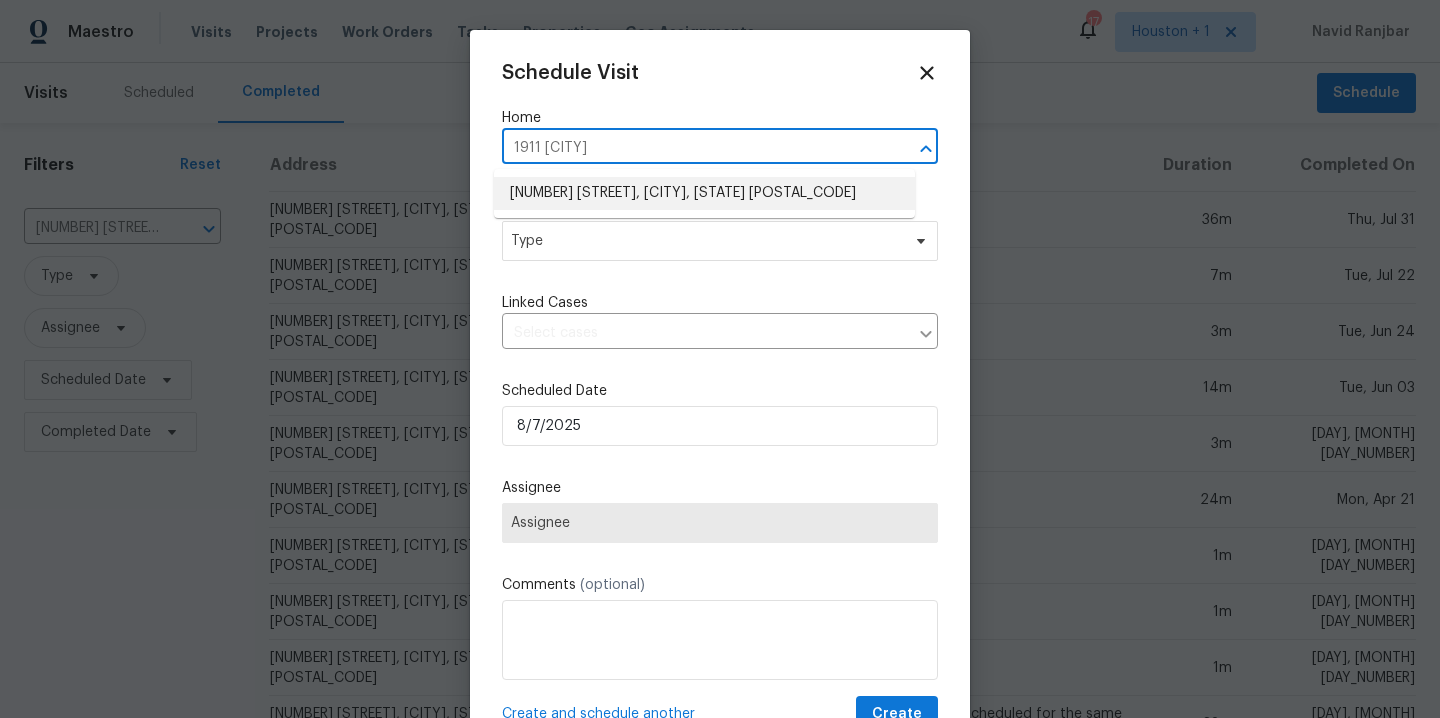 click on "[NUMBER] [STREET], [CITY], [STATE] [POSTAL_CODE]" at bounding box center [704, 193] 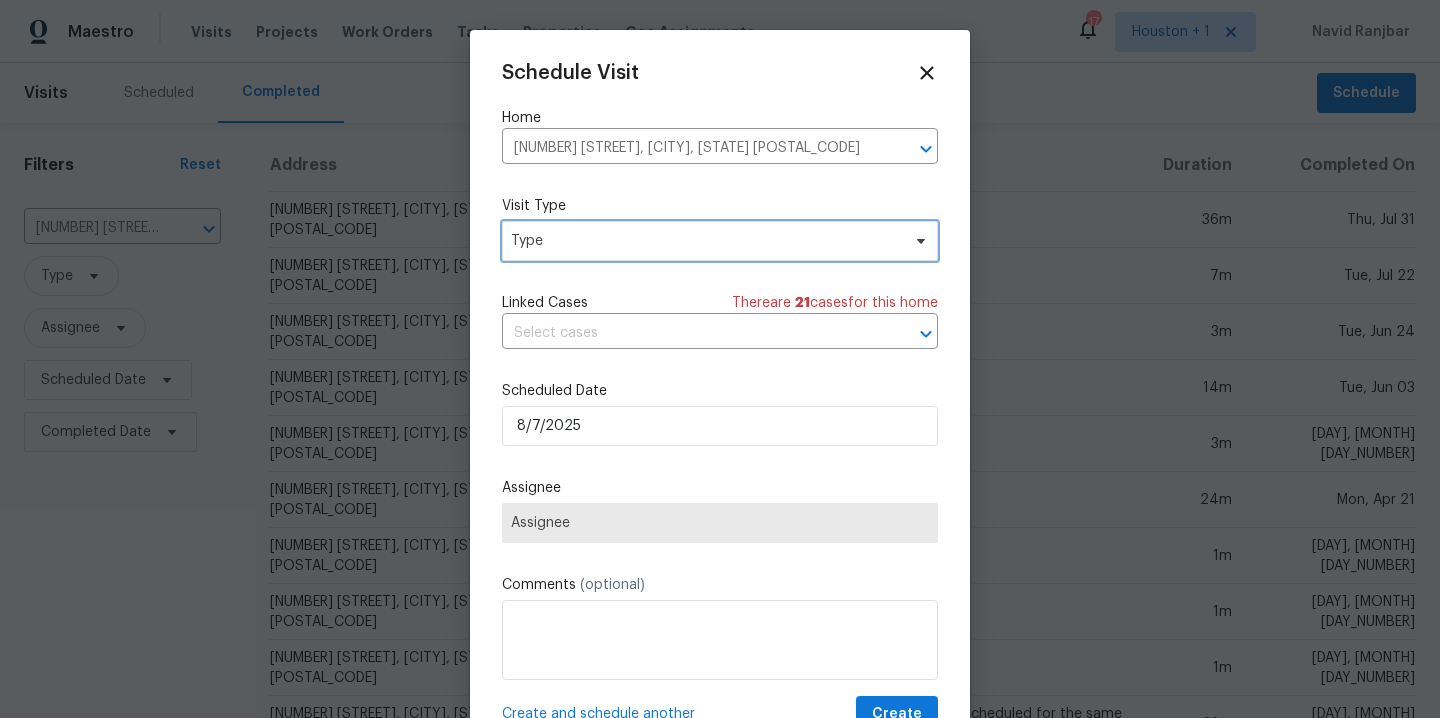 click on "Type" at bounding box center [705, 241] 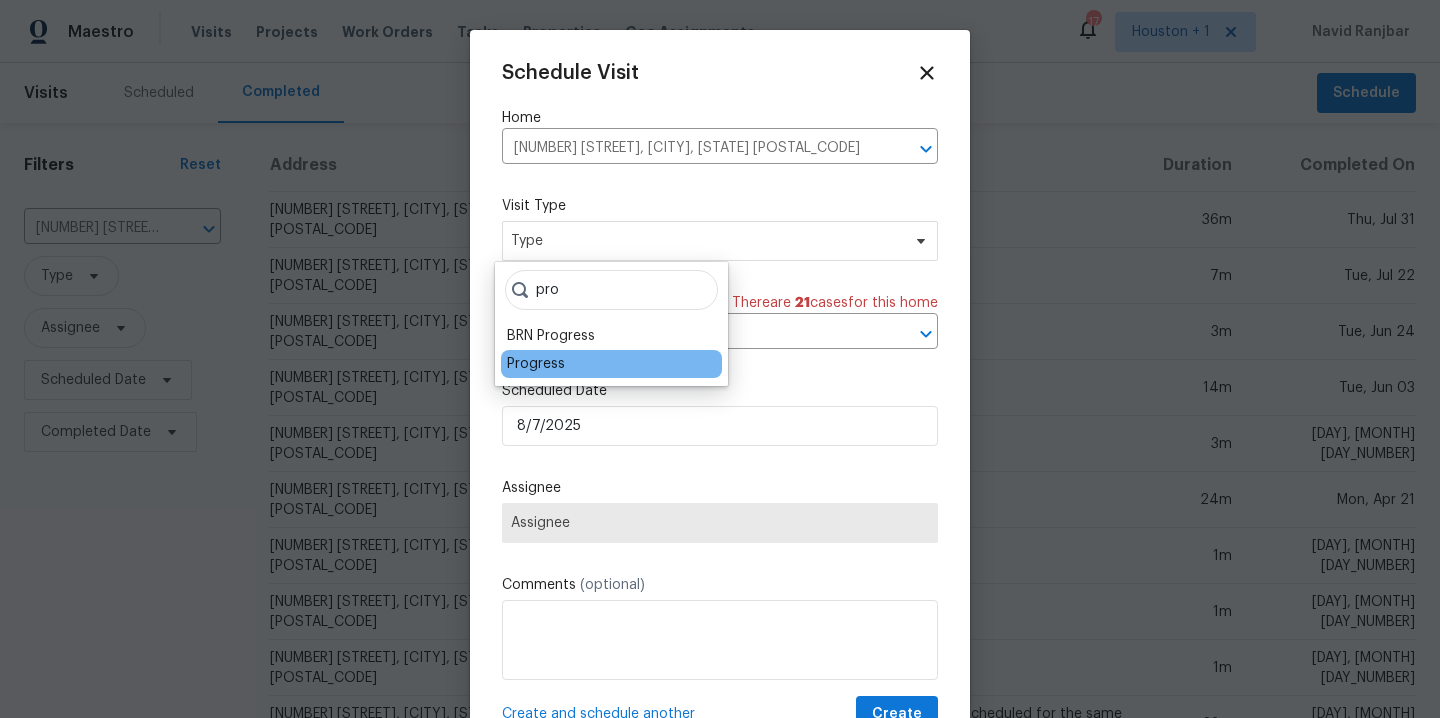 type on "pro" 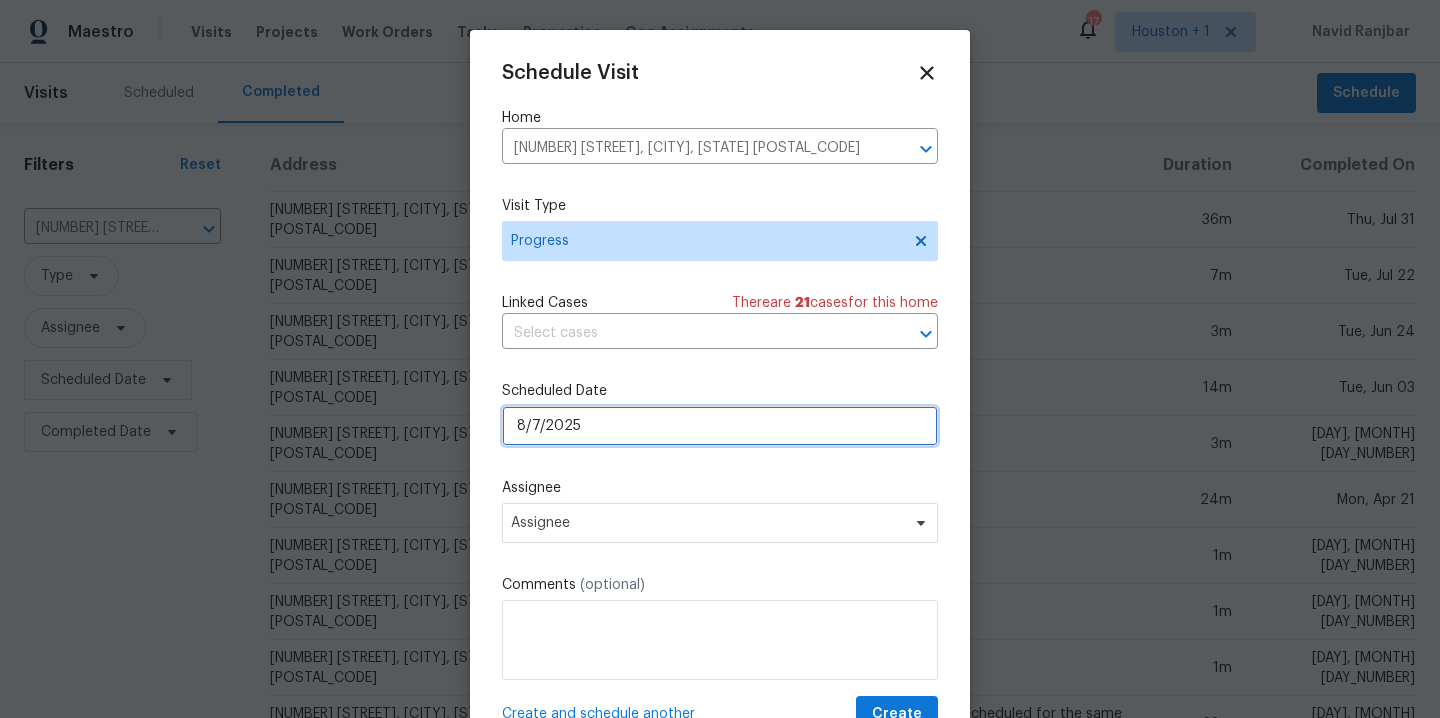 click on "8/7/2025" at bounding box center [720, 426] 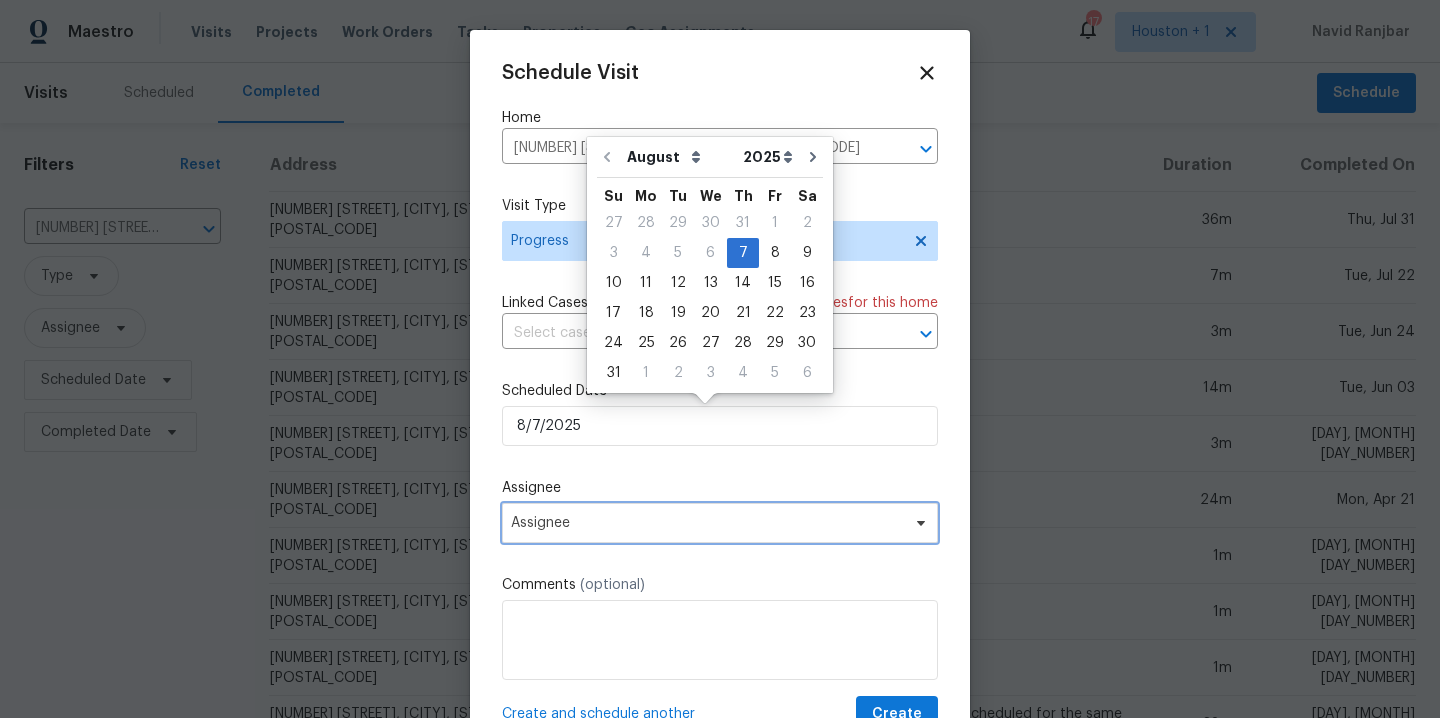click on "Assignee" at bounding box center (707, 523) 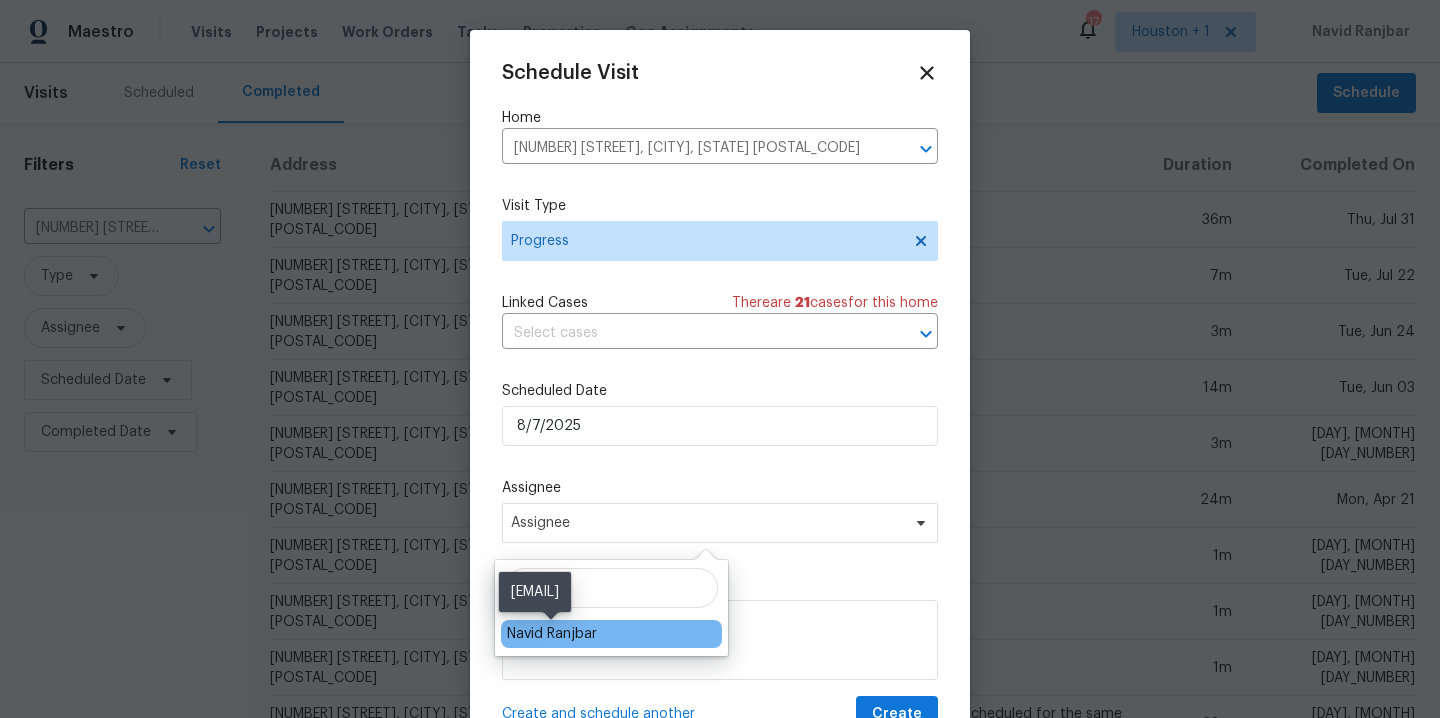 type on "navi" 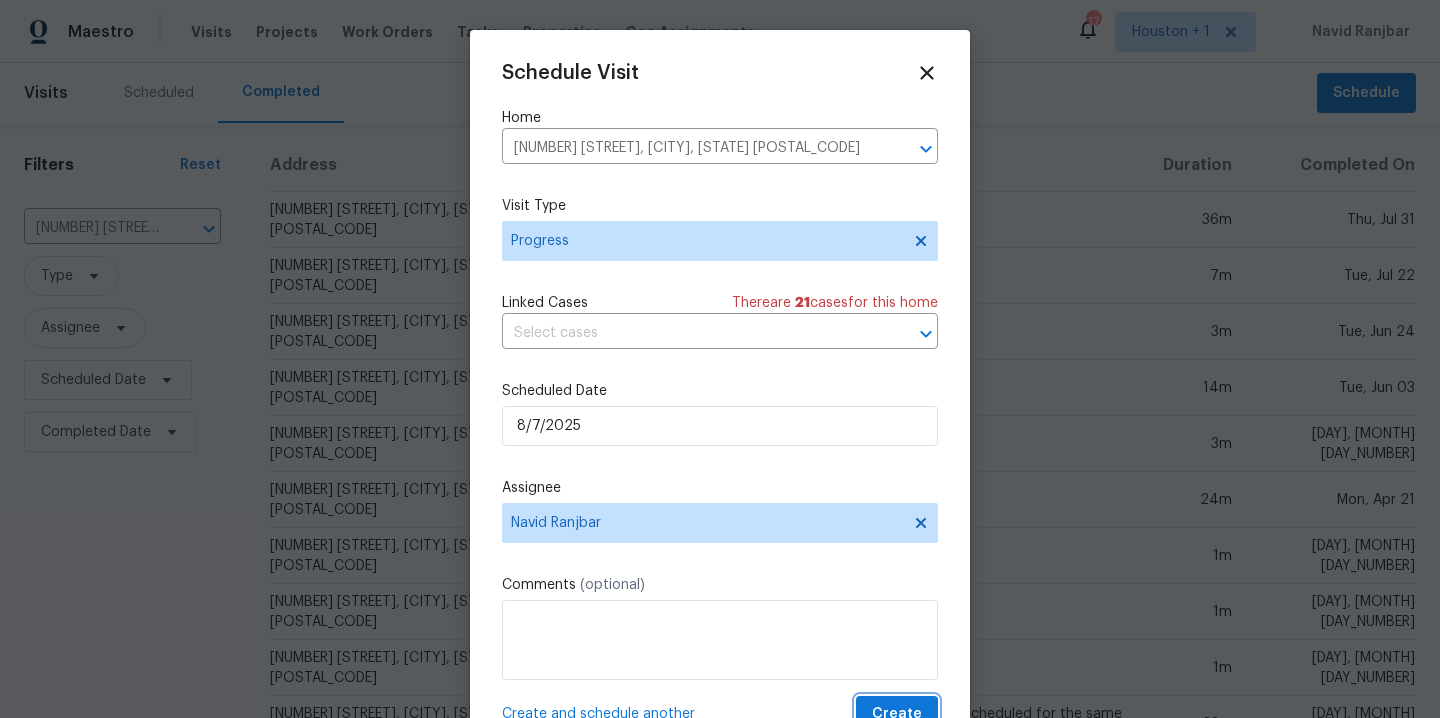 click on "Create" at bounding box center [897, 714] 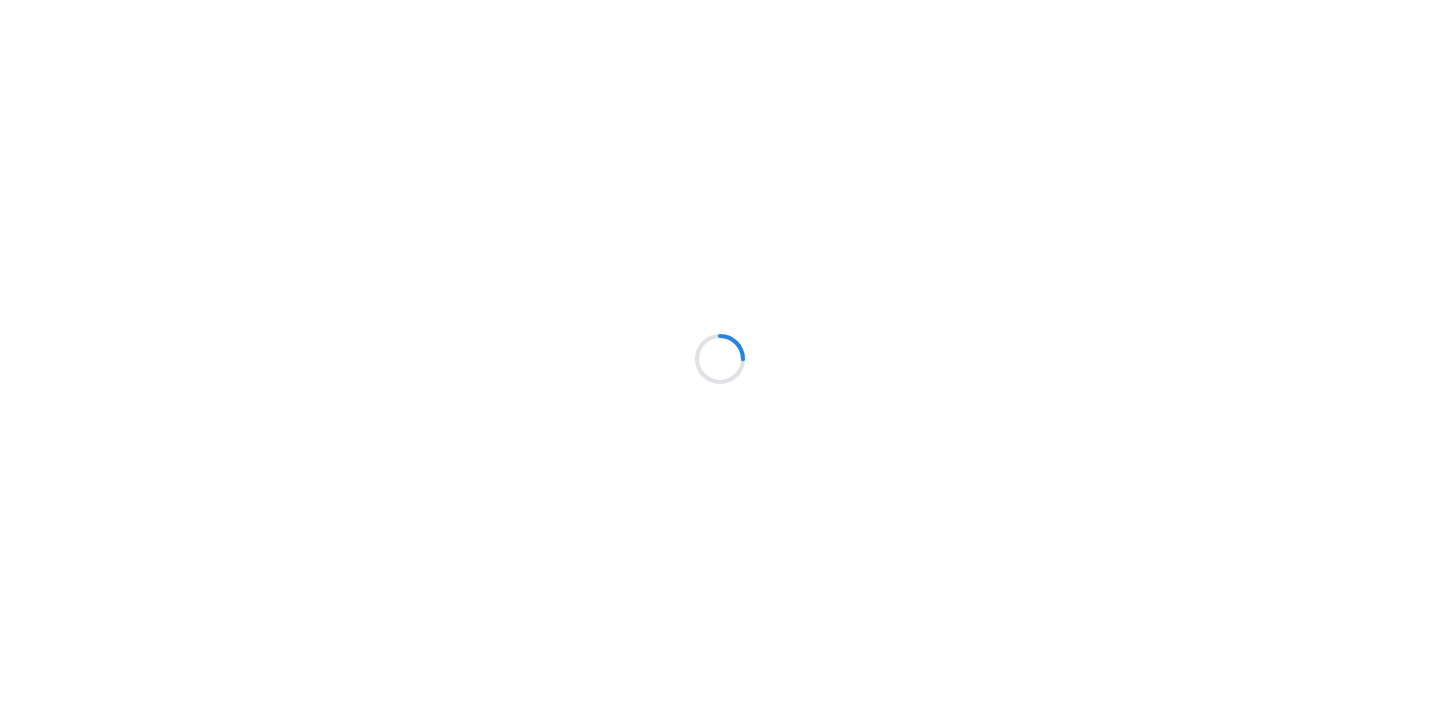scroll, scrollTop: 0, scrollLeft: 0, axis: both 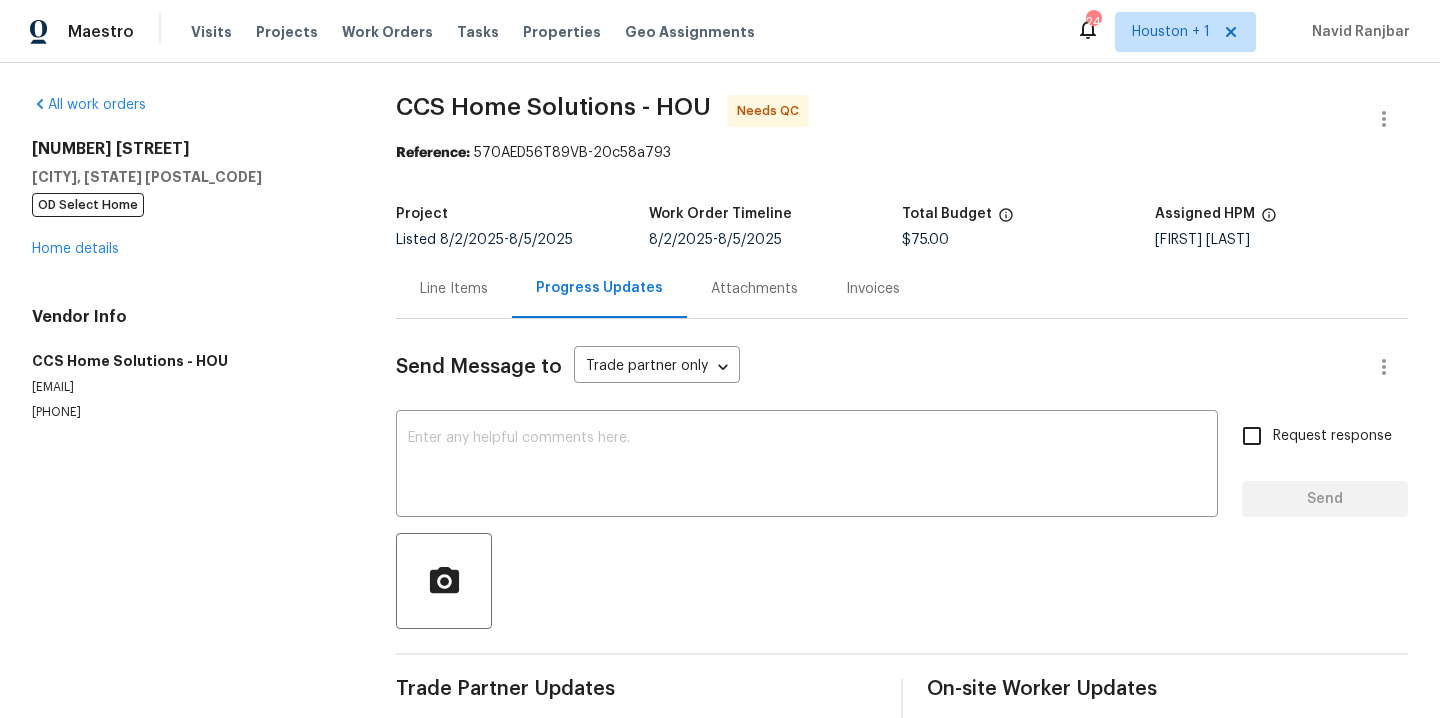 click on "Line Items" at bounding box center [454, 289] 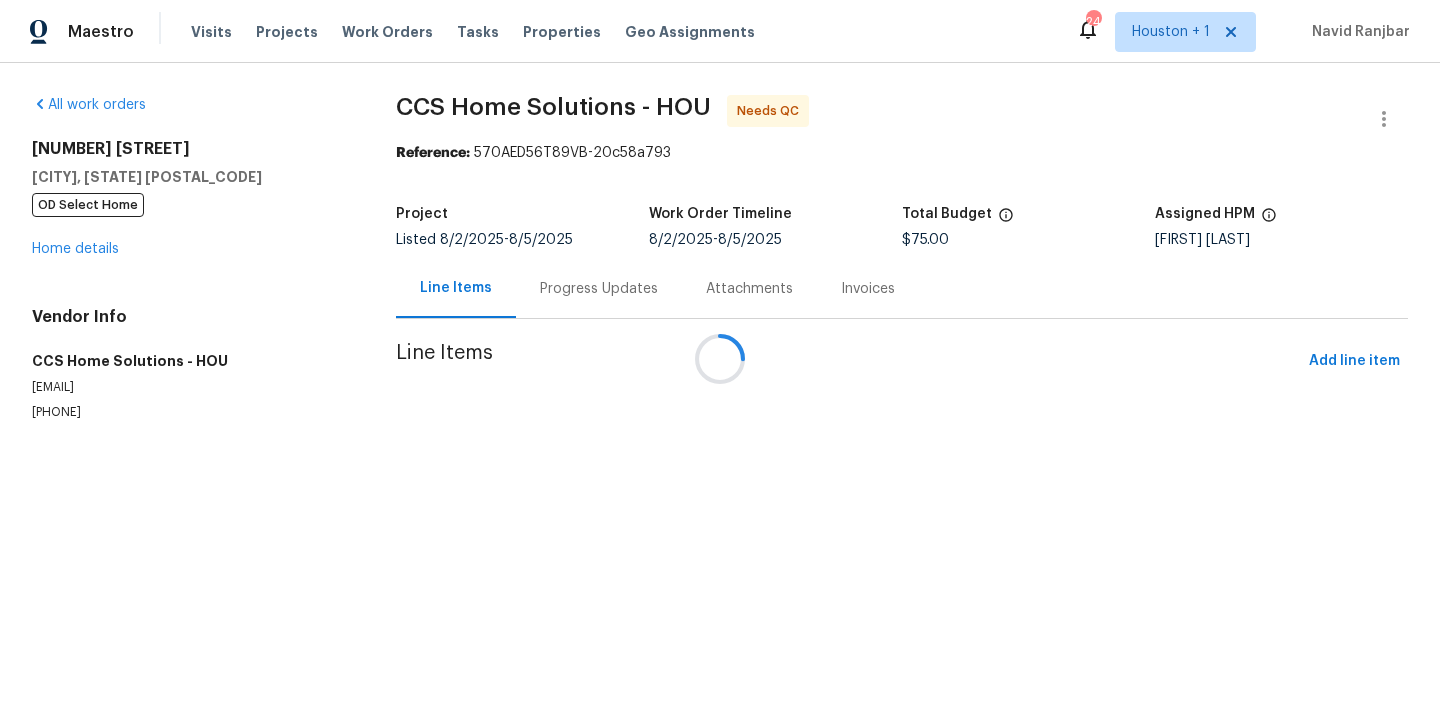scroll, scrollTop: 0, scrollLeft: 0, axis: both 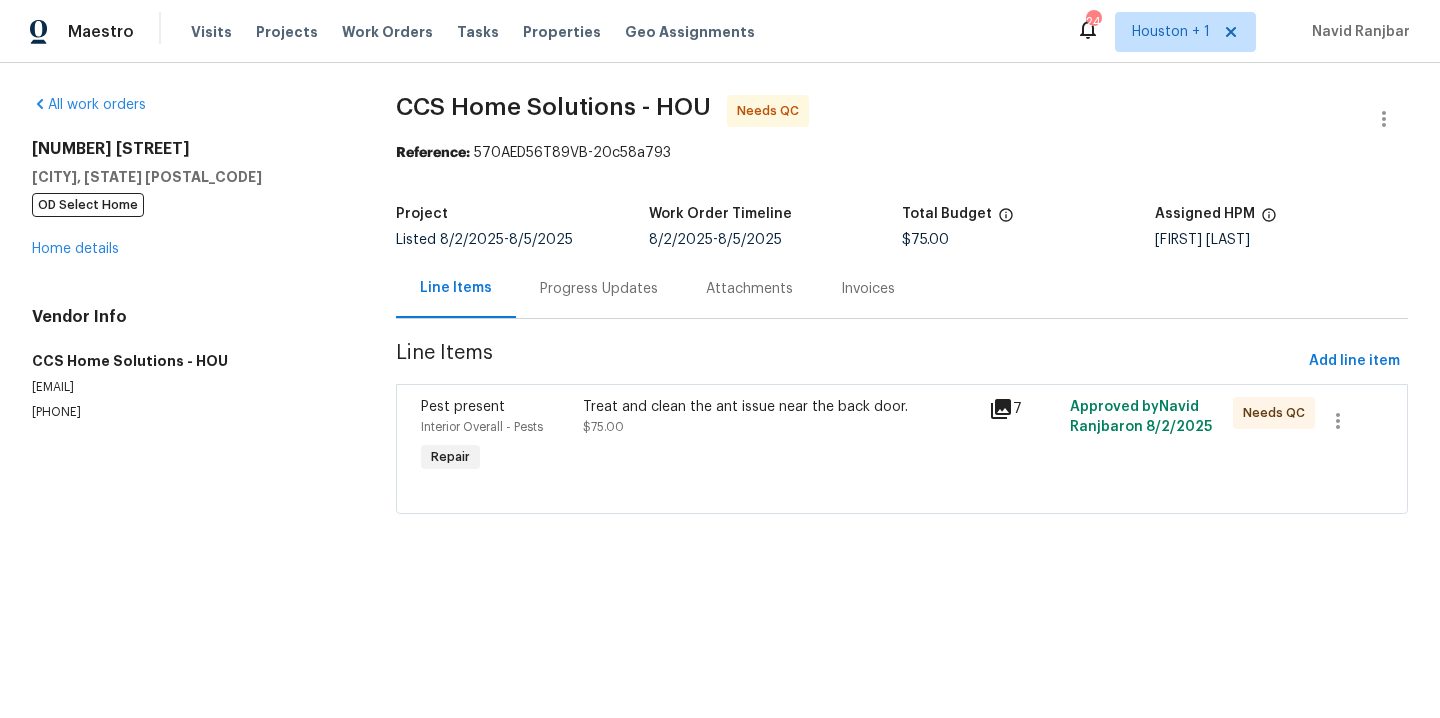 click on "Treat and clean the ant issue near the back door. $75.00" at bounding box center (780, 417) 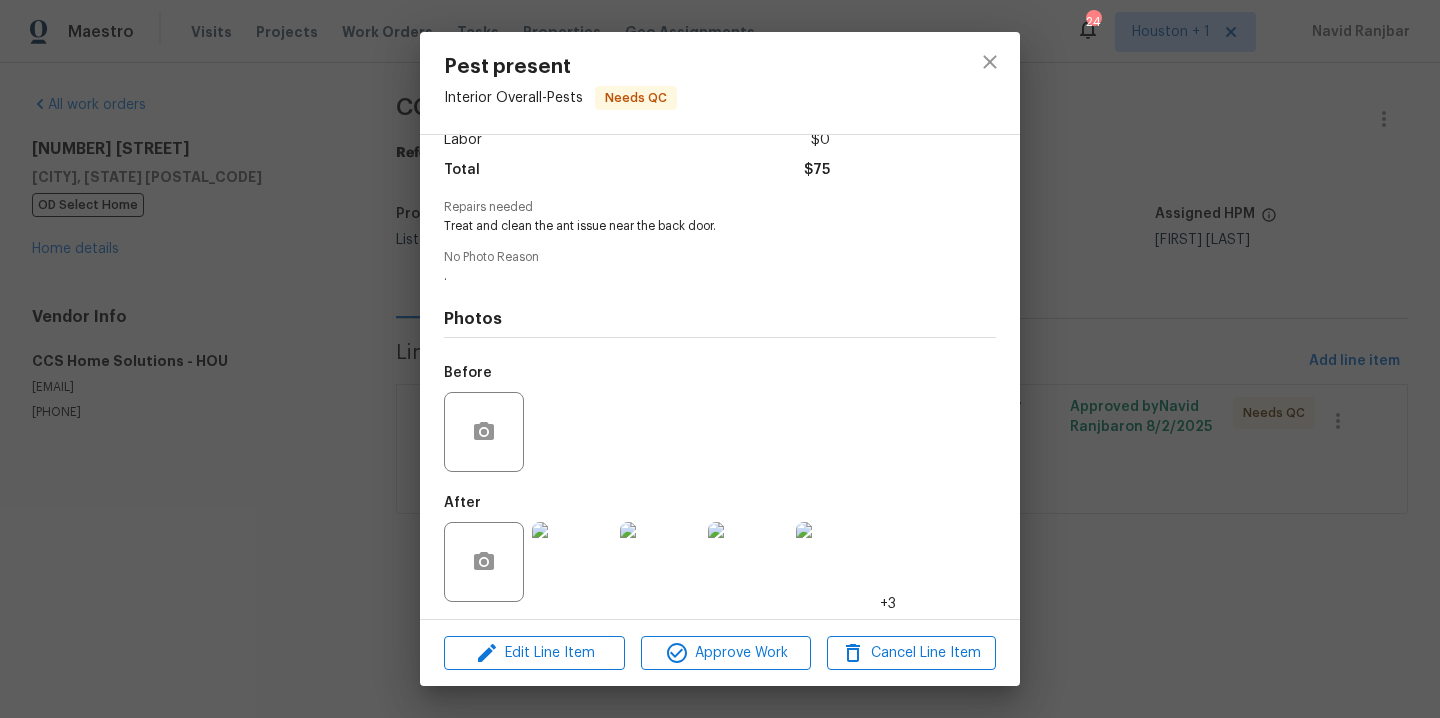 scroll, scrollTop: 153, scrollLeft: 0, axis: vertical 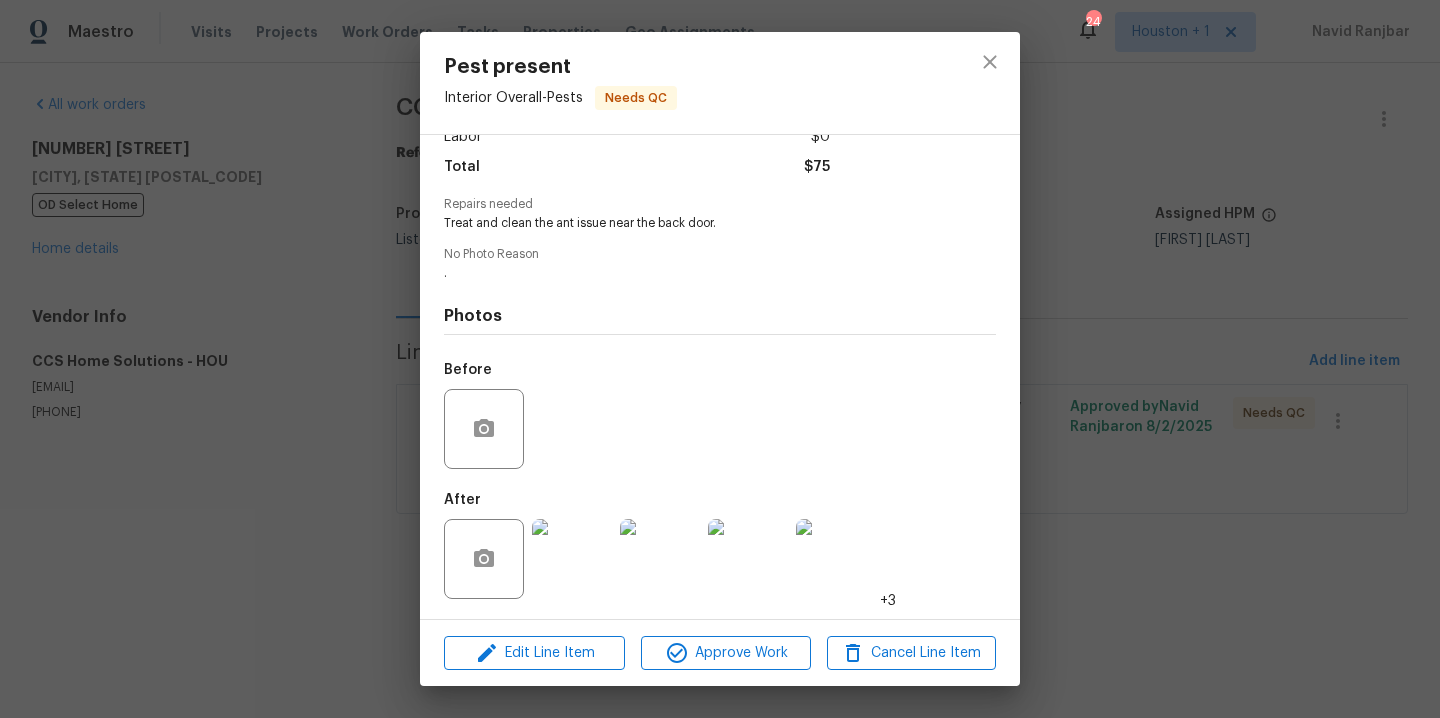 click at bounding box center [572, 559] 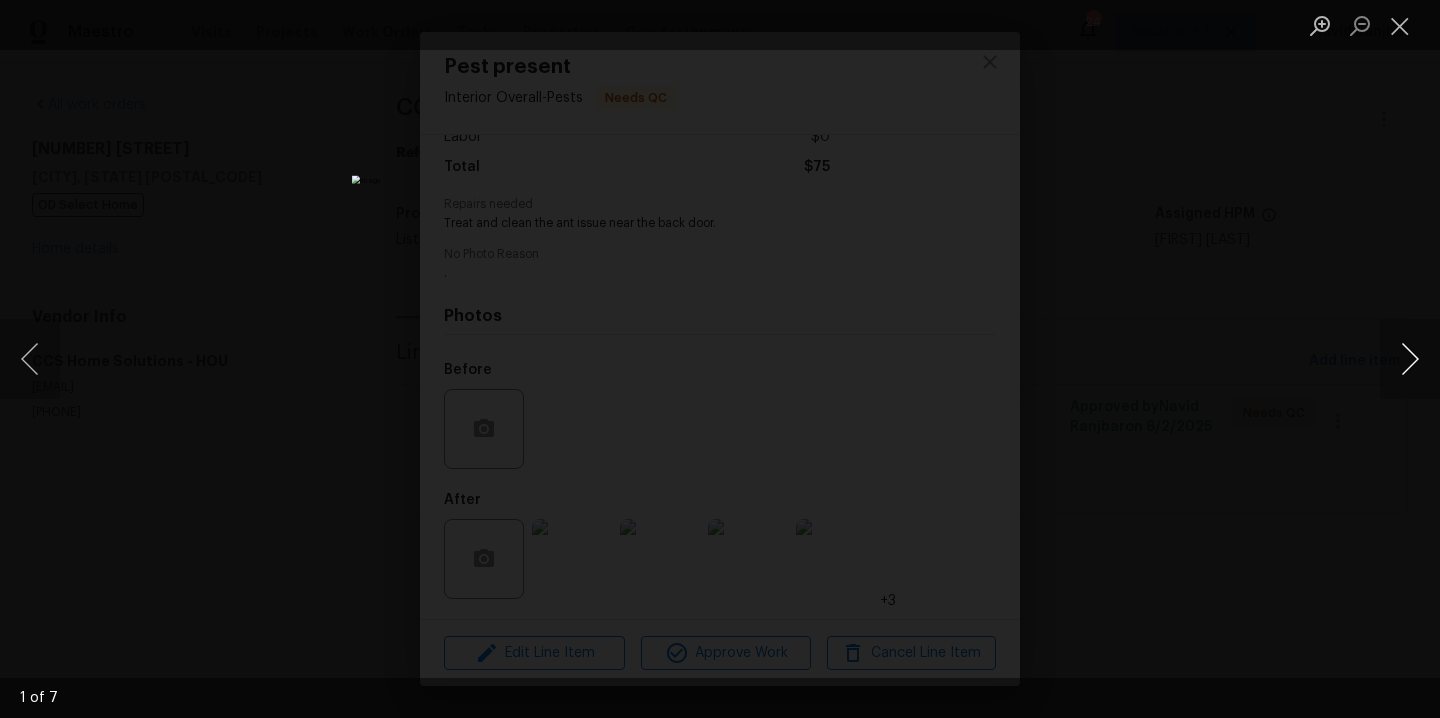 click at bounding box center [1410, 359] 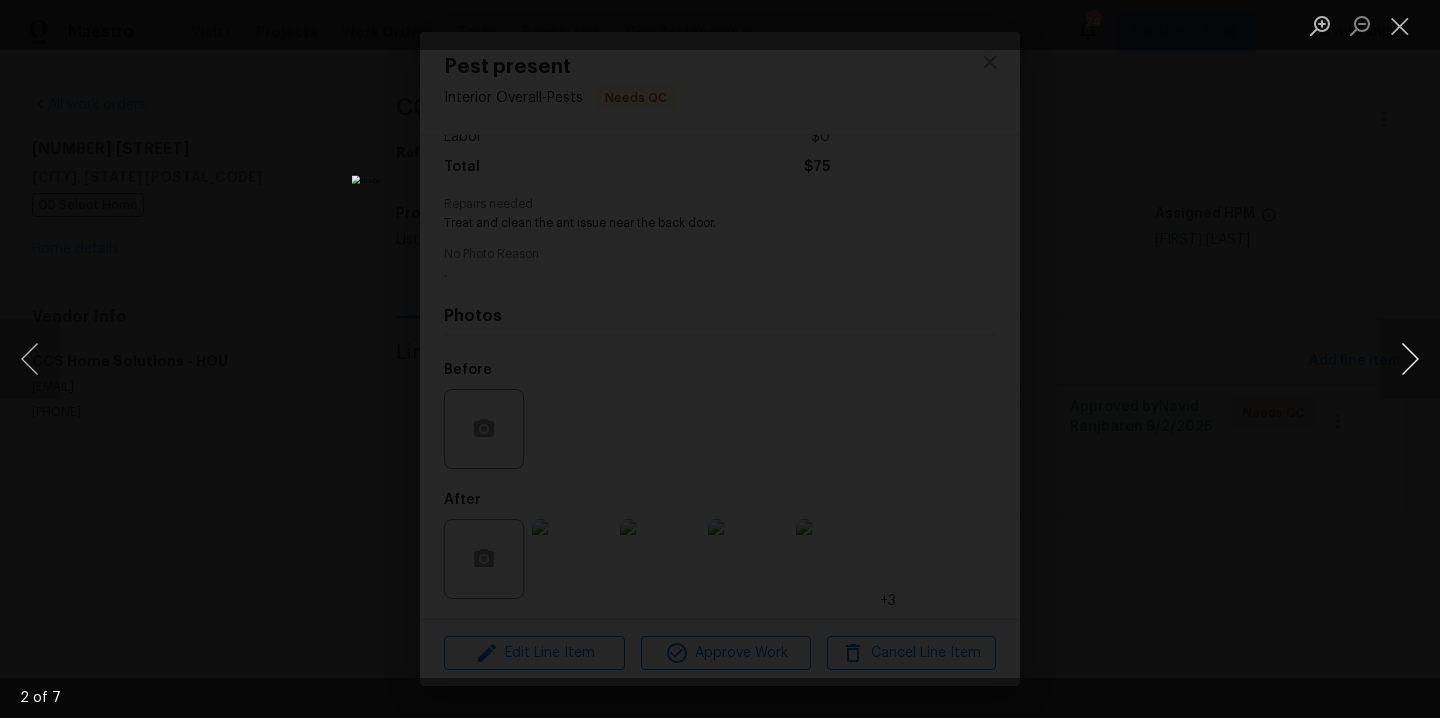click at bounding box center (1410, 359) 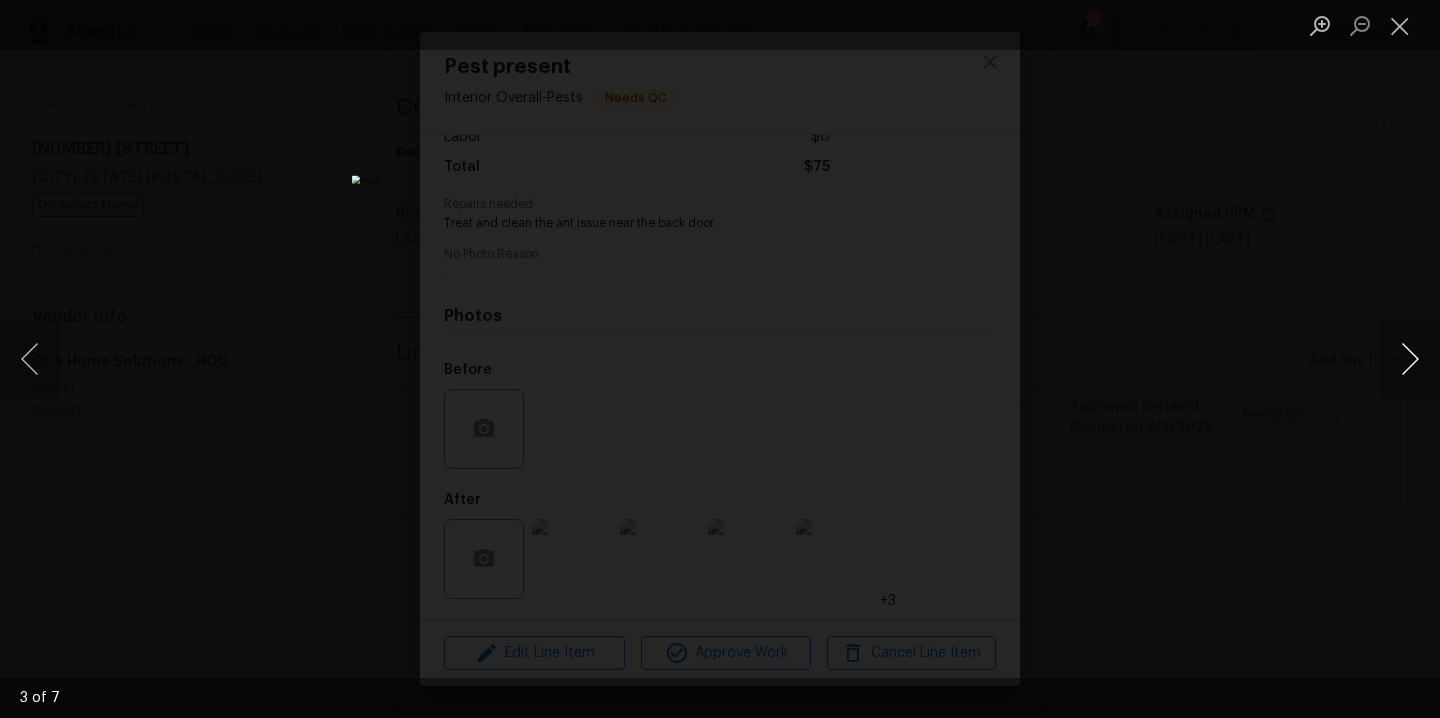 click at bounding box center (1410, 359) 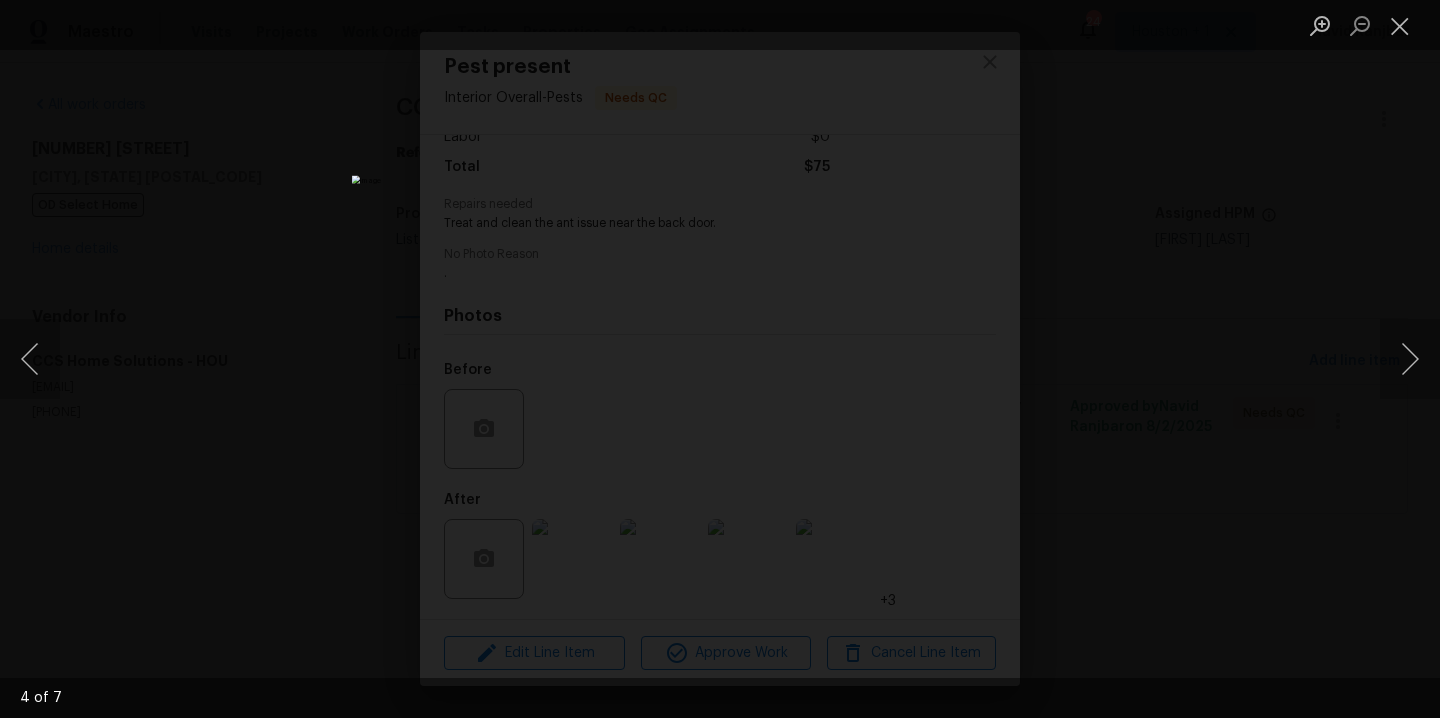 click at bounding box center (720, 359) 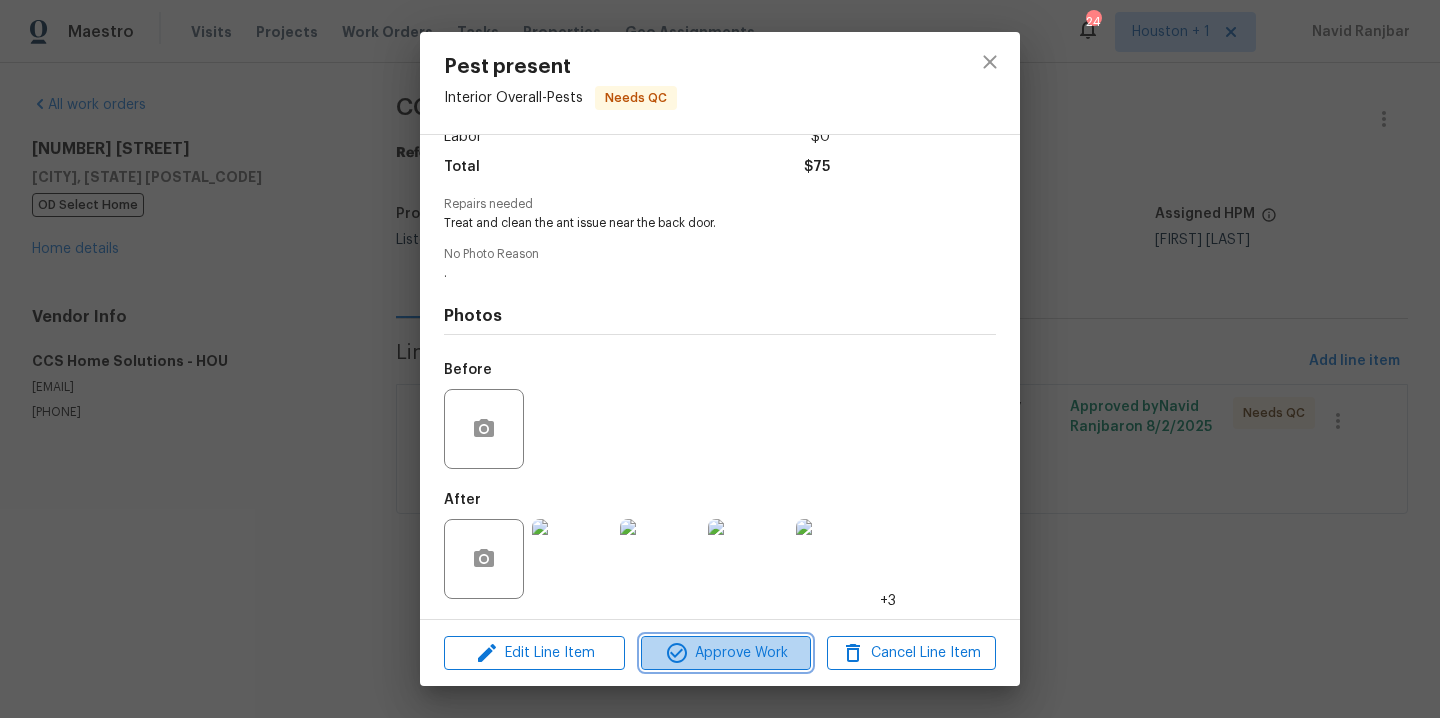 click on "Approve Work" at bounding box center [725, 653] 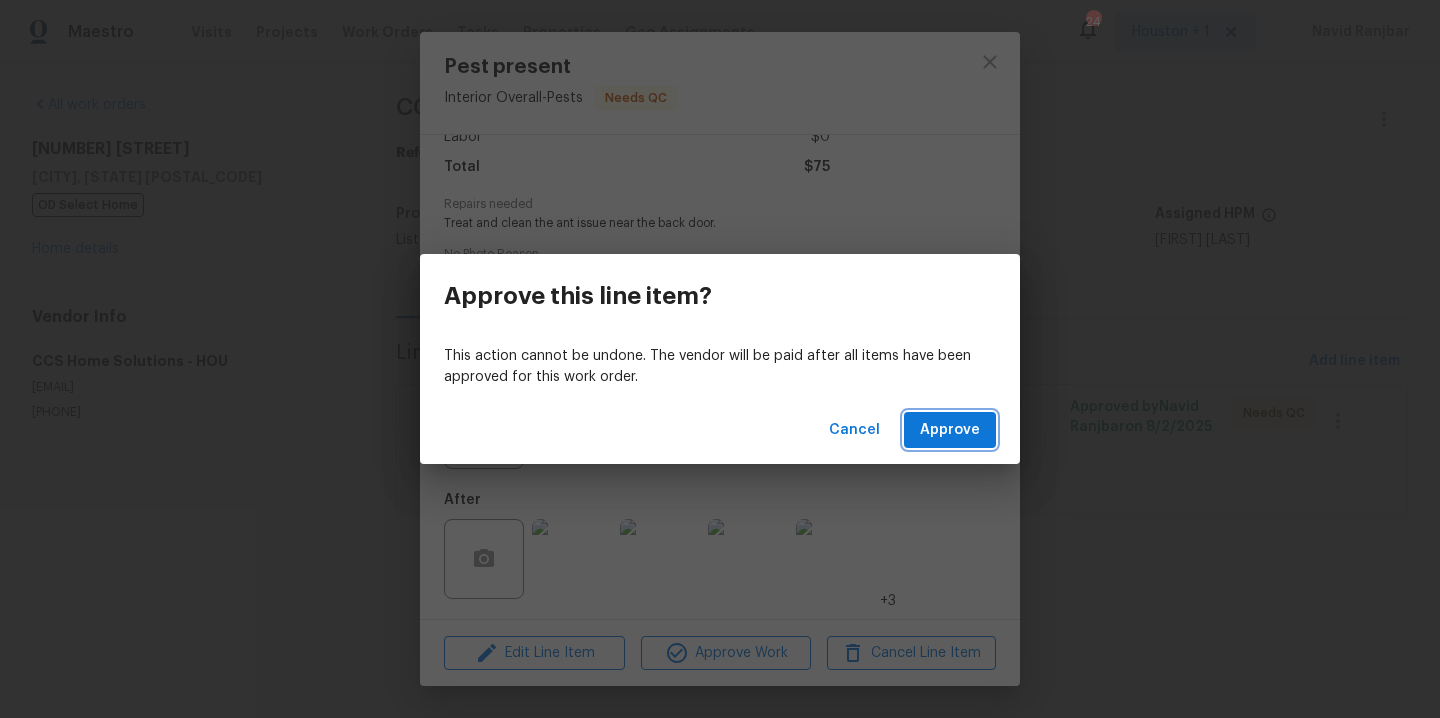 click on "Approve" at bounding box center (950, 430) 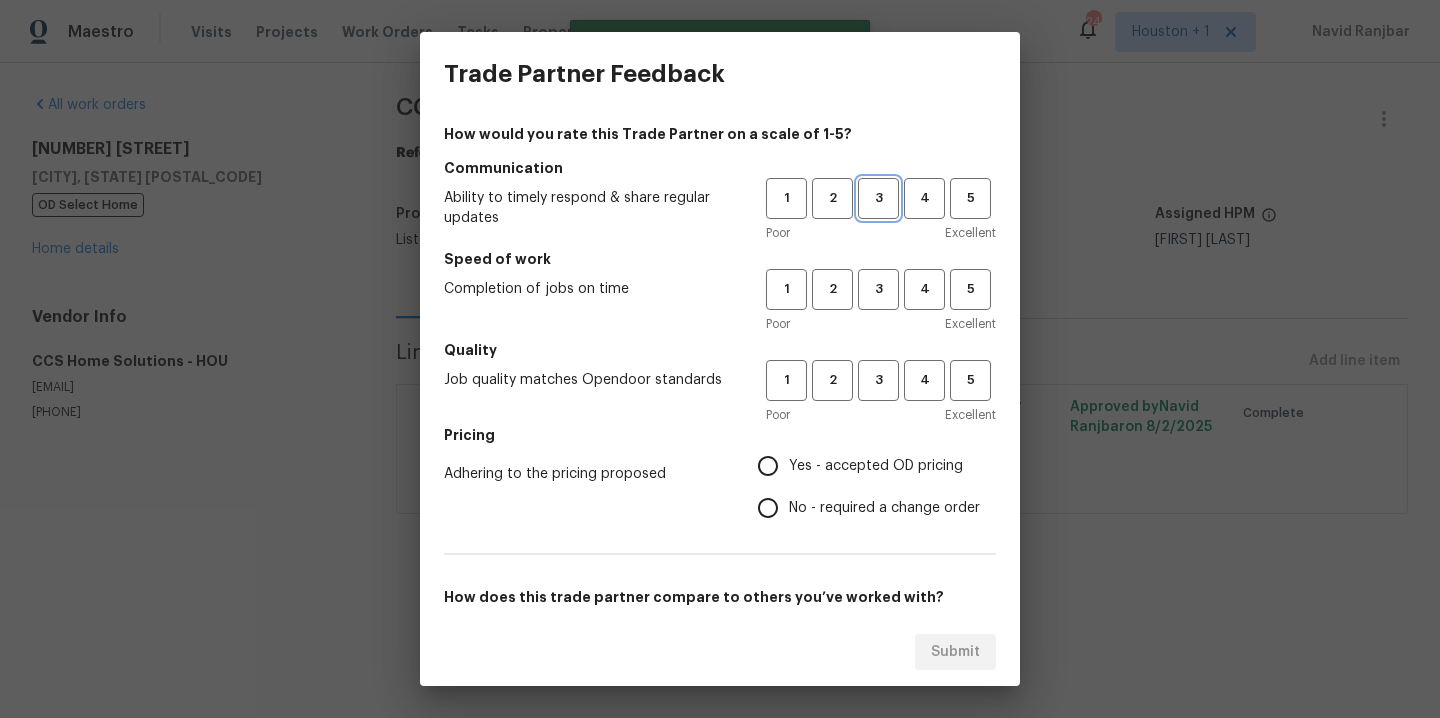 drag, startPoint x: 870, startPoint y: 196, endPoint x: 867, endPoint y: 291, distance: 95.047356 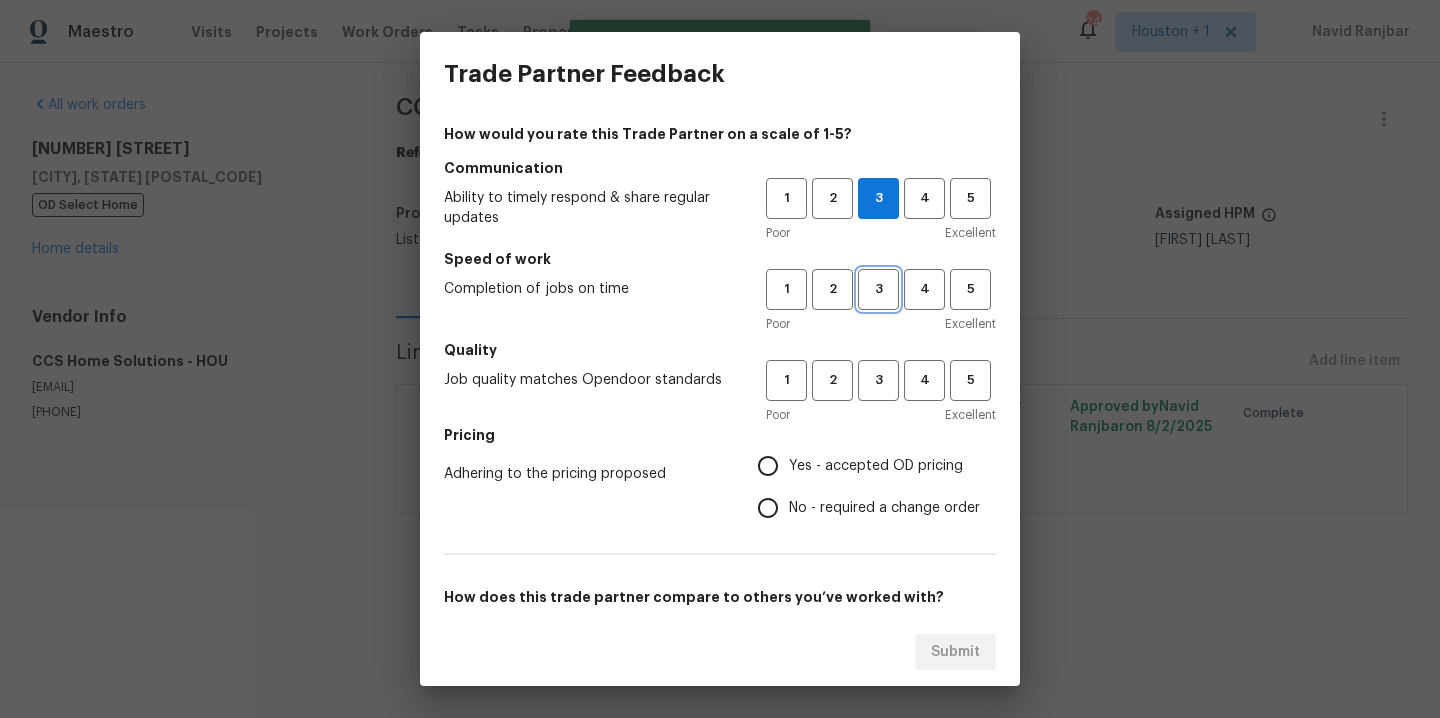 click on "3" at bounding box center (878, 289) 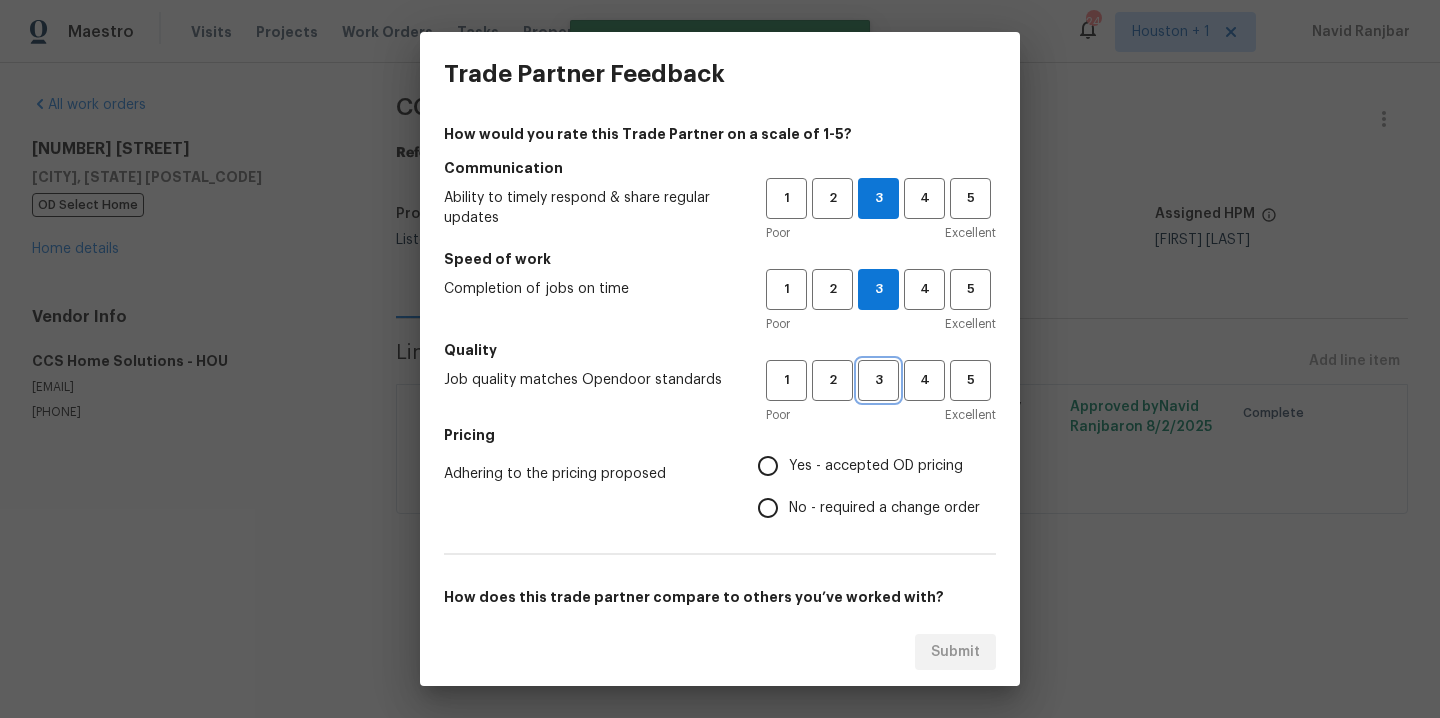 click on "3" at bounding box center (878, 380) 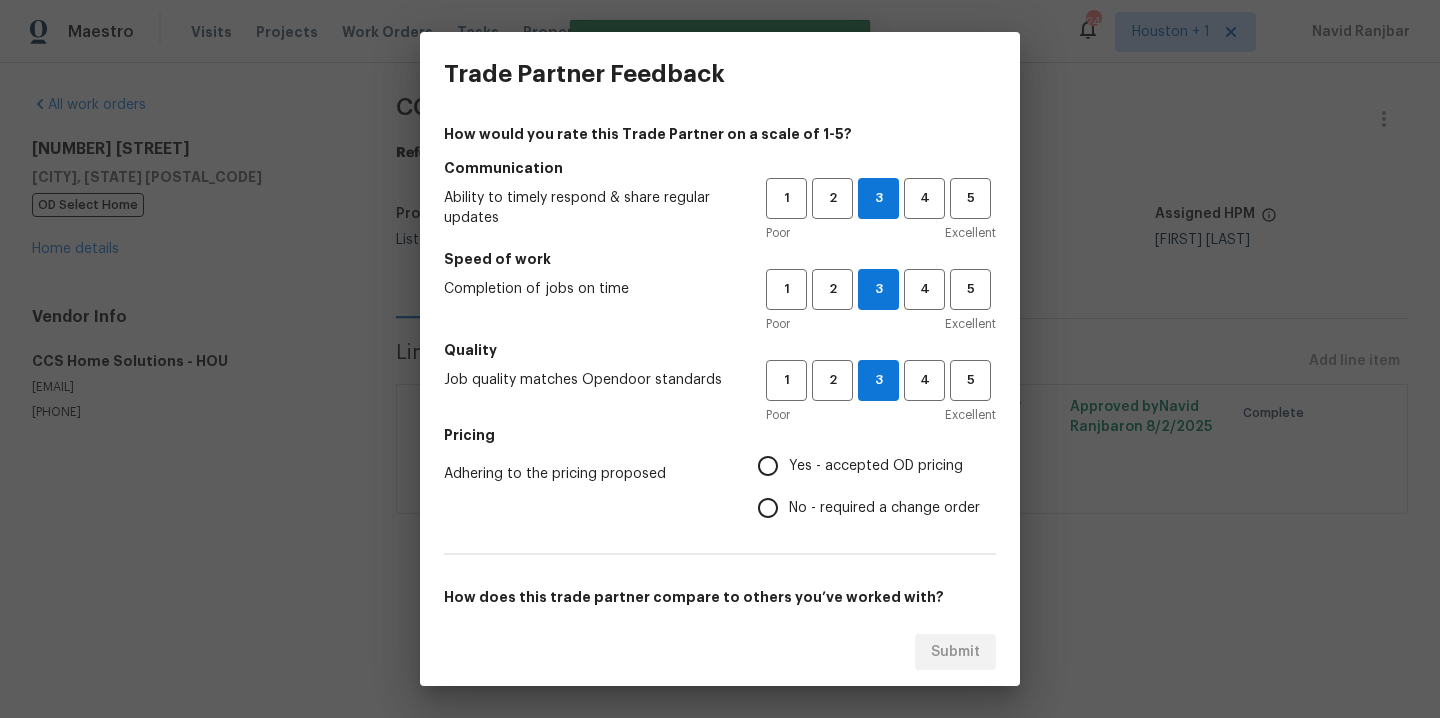 click on "Yes - accepted OD pricing" at bounding box center (863, 466) 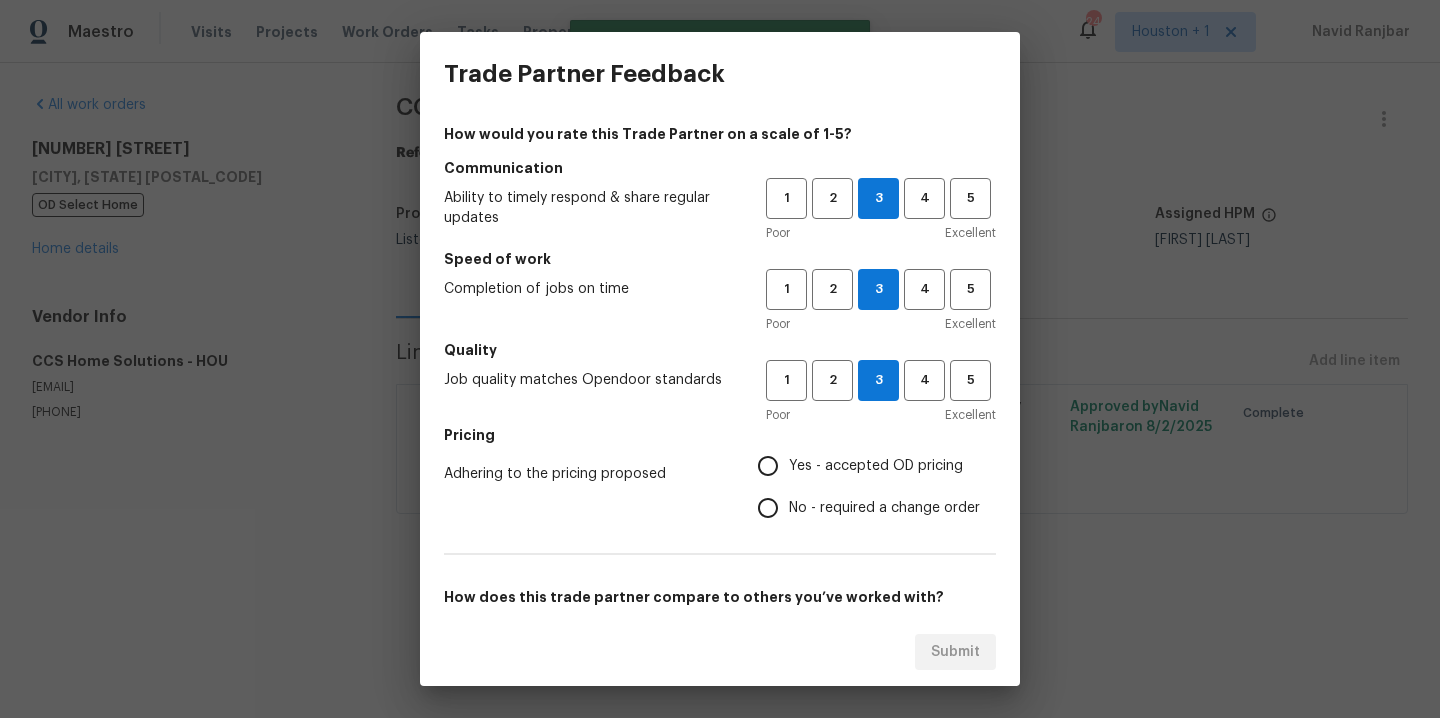 radio on "true" 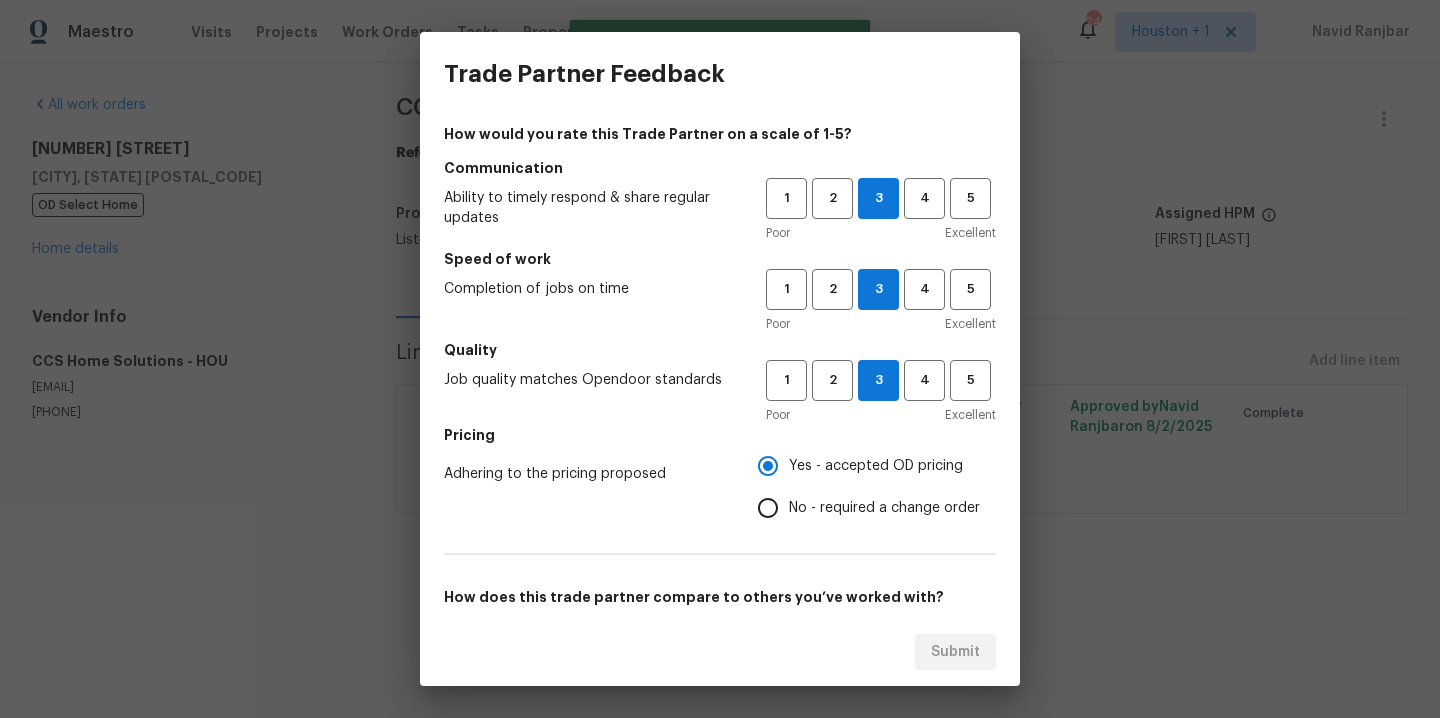scroll, scrollTop: 297, scrollLeft: 0, axis: vertical 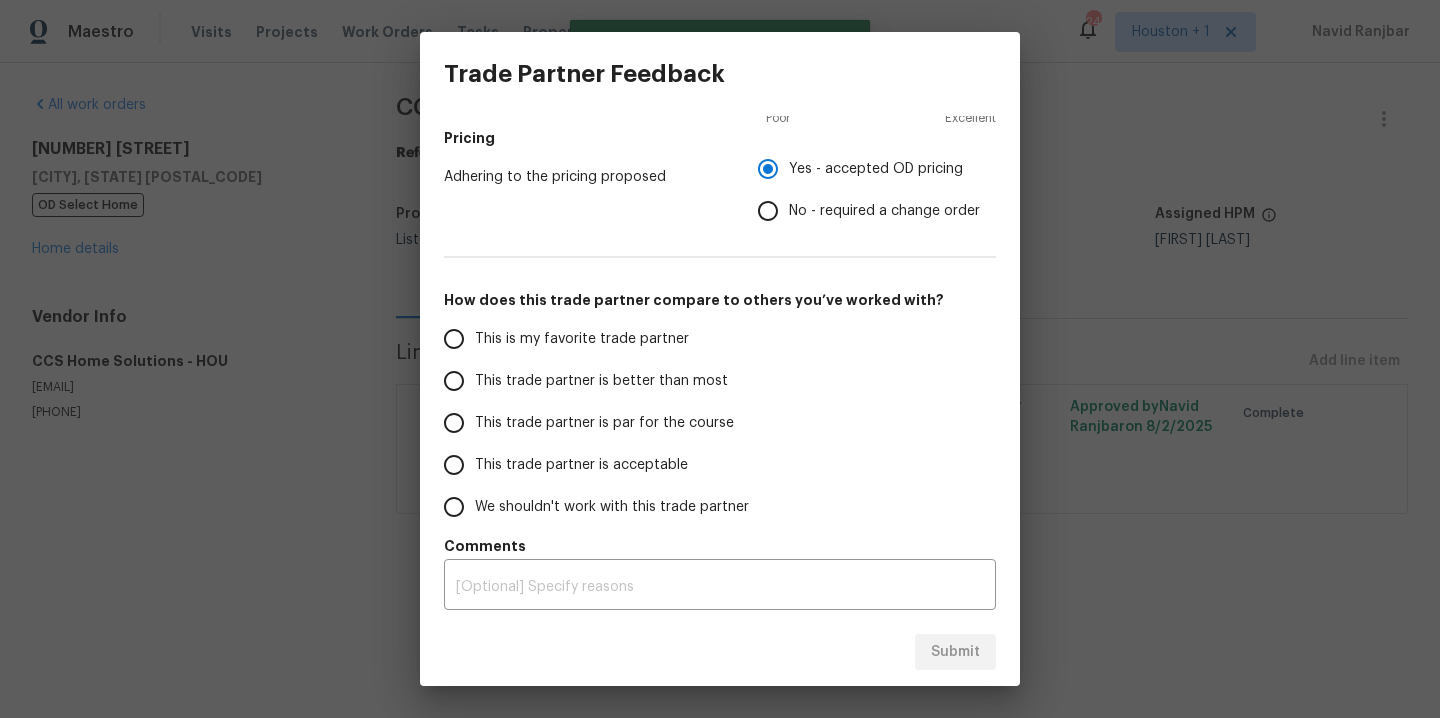click on "This is my favorite trade partner" at bounding box center (582, 339) 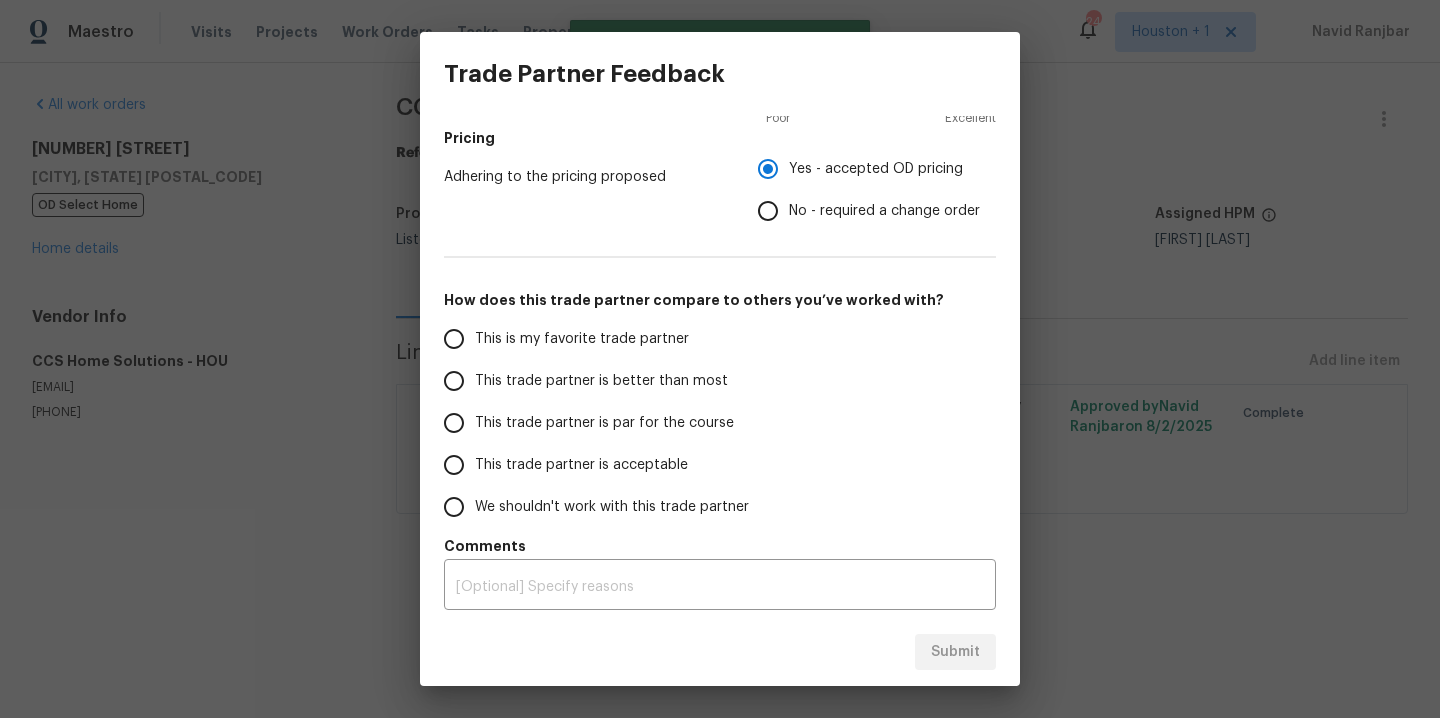 click on "This is my favorite trade partner" at bounding box center (454, 339) 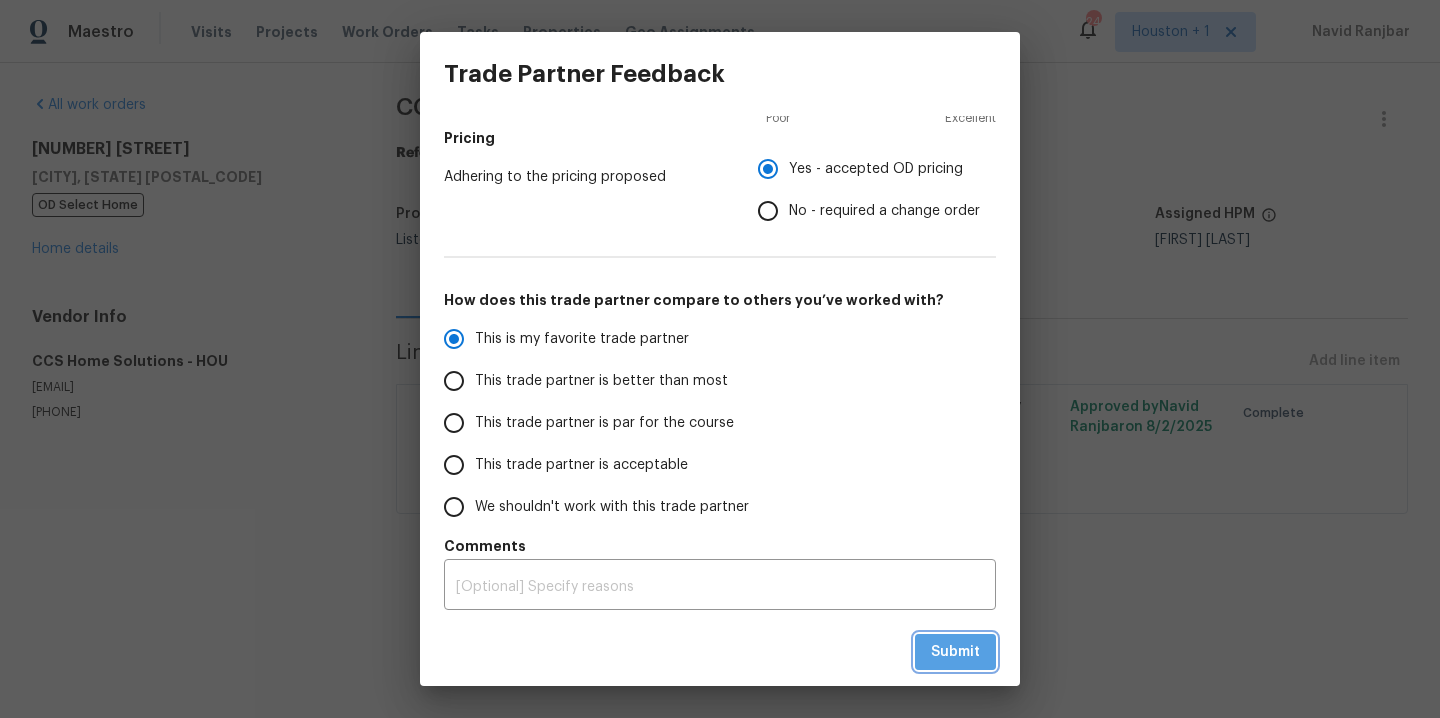 click on "Submit" at bounding box center [955, 652] 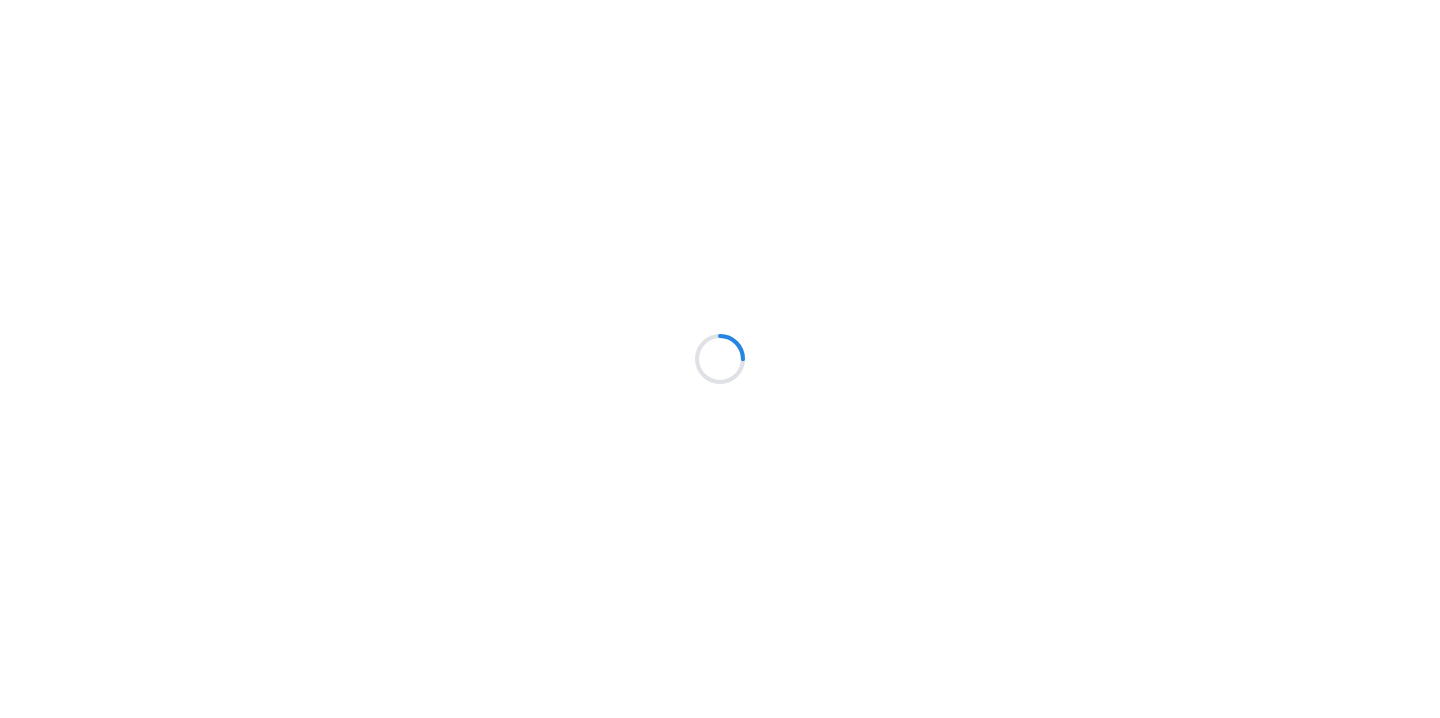 scroll, scrollTop: 0, scrollLeft: 0, axis: both 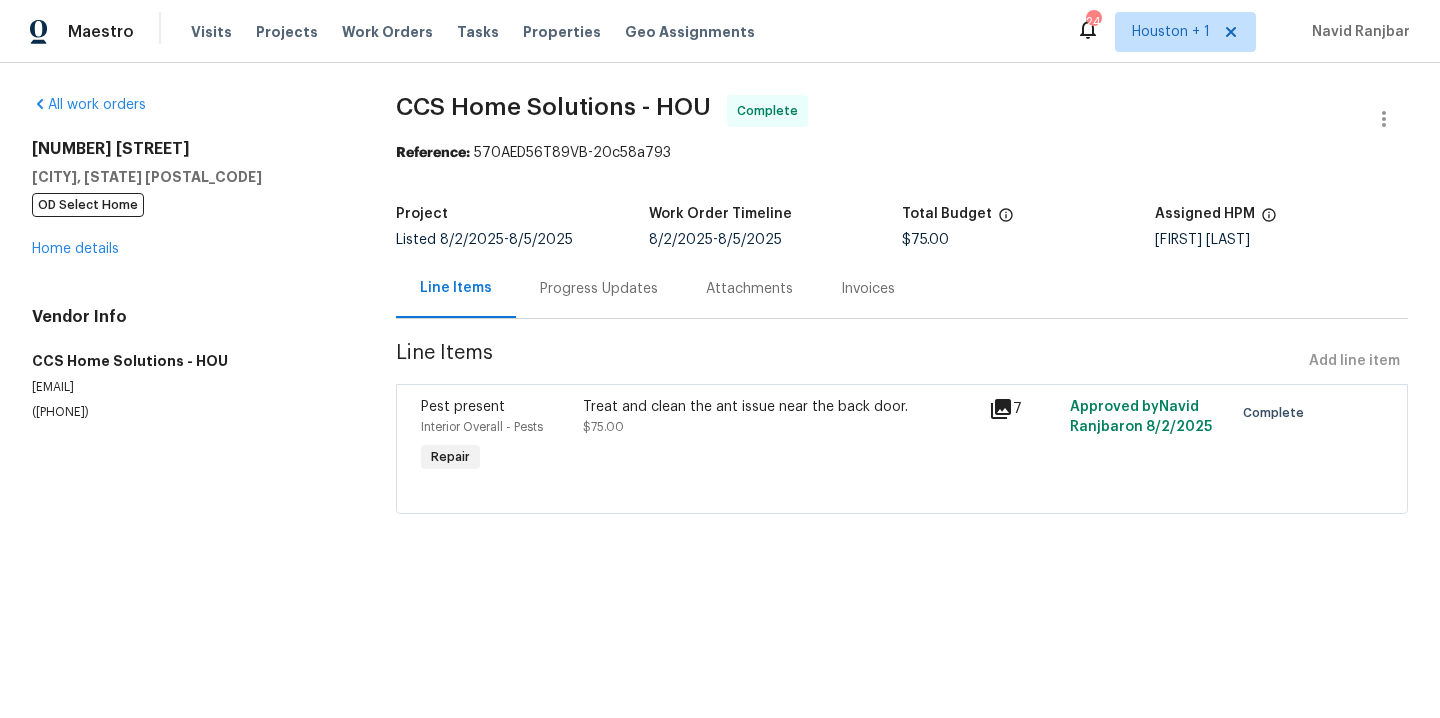 click on "Visits Projects Work Orders Tasks Properties Geo Assignments" at bounding box center [485, 32] 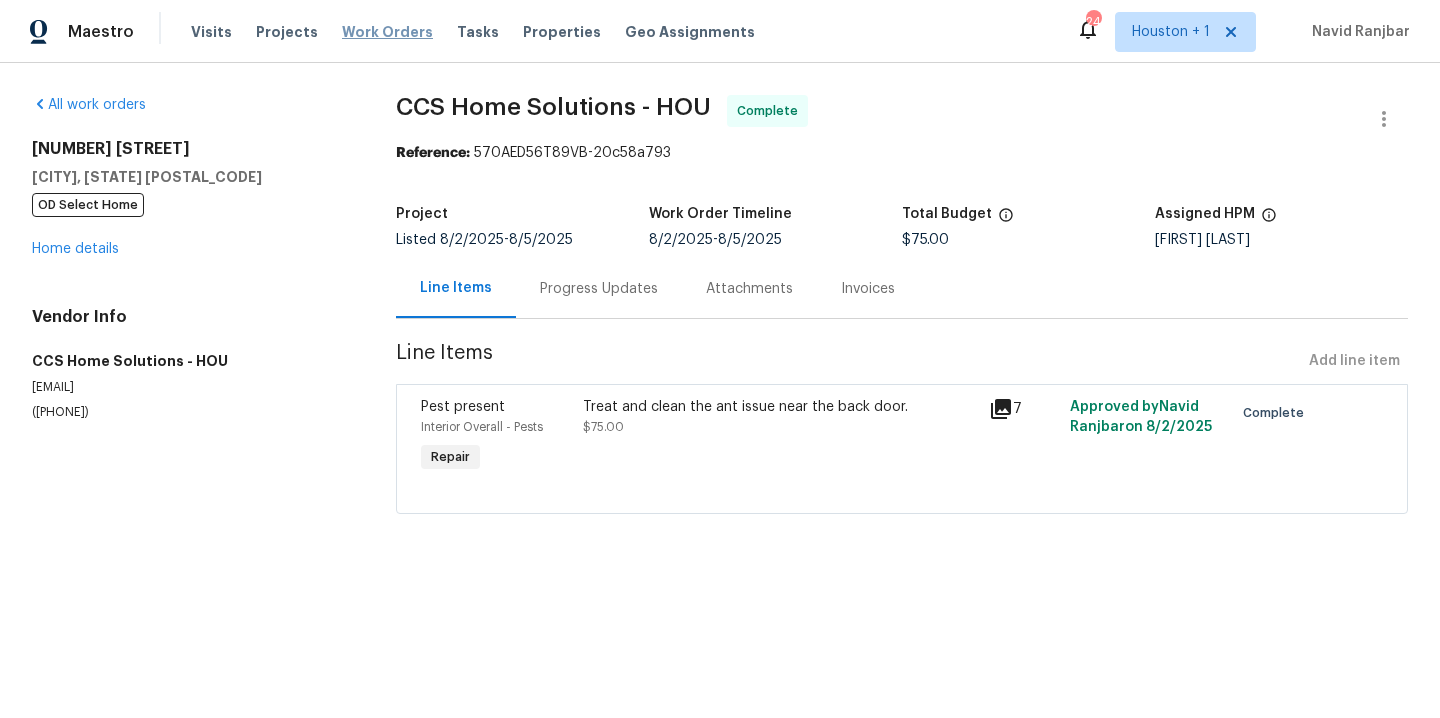 click on "Work Orders" at bounding box center [387, 32] 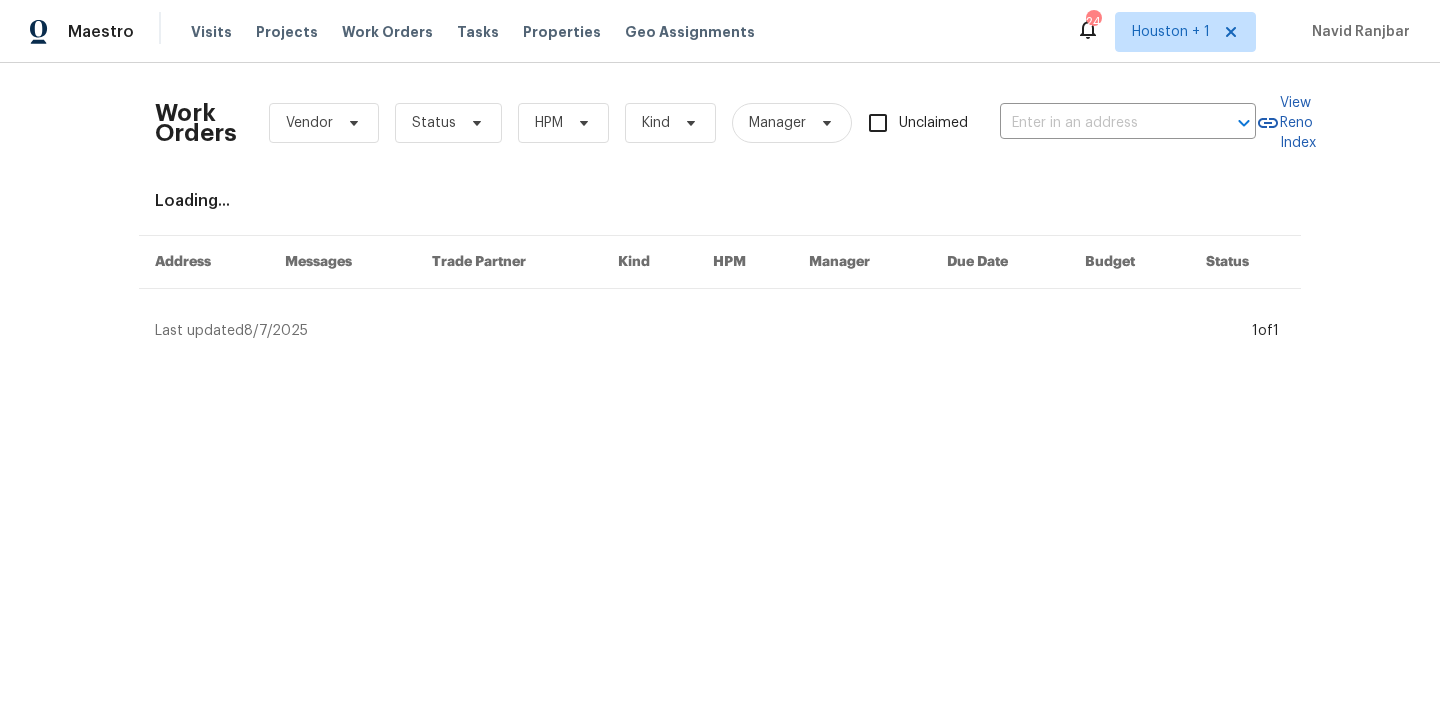 scroll, scrollTop: 0, scrollLeft: 0, axis: both 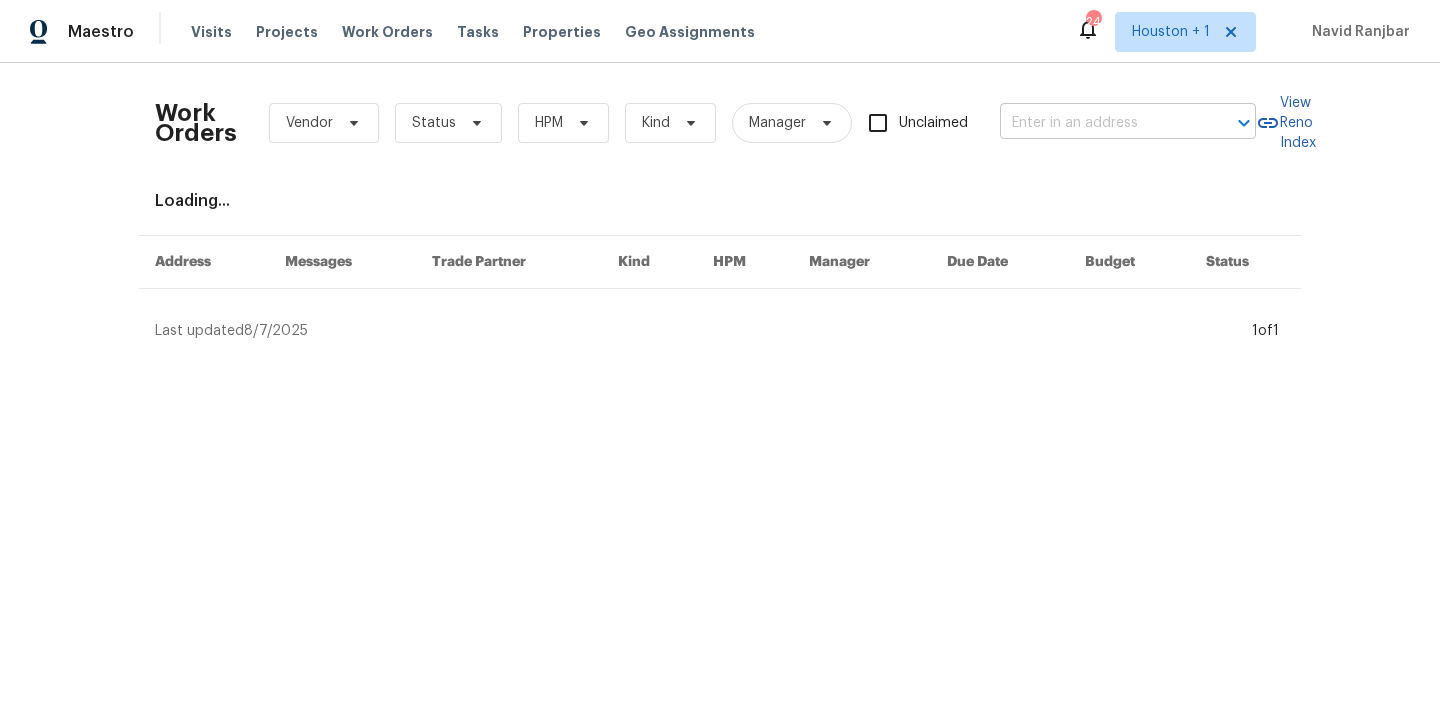 click at bounding box center [1100, 123] 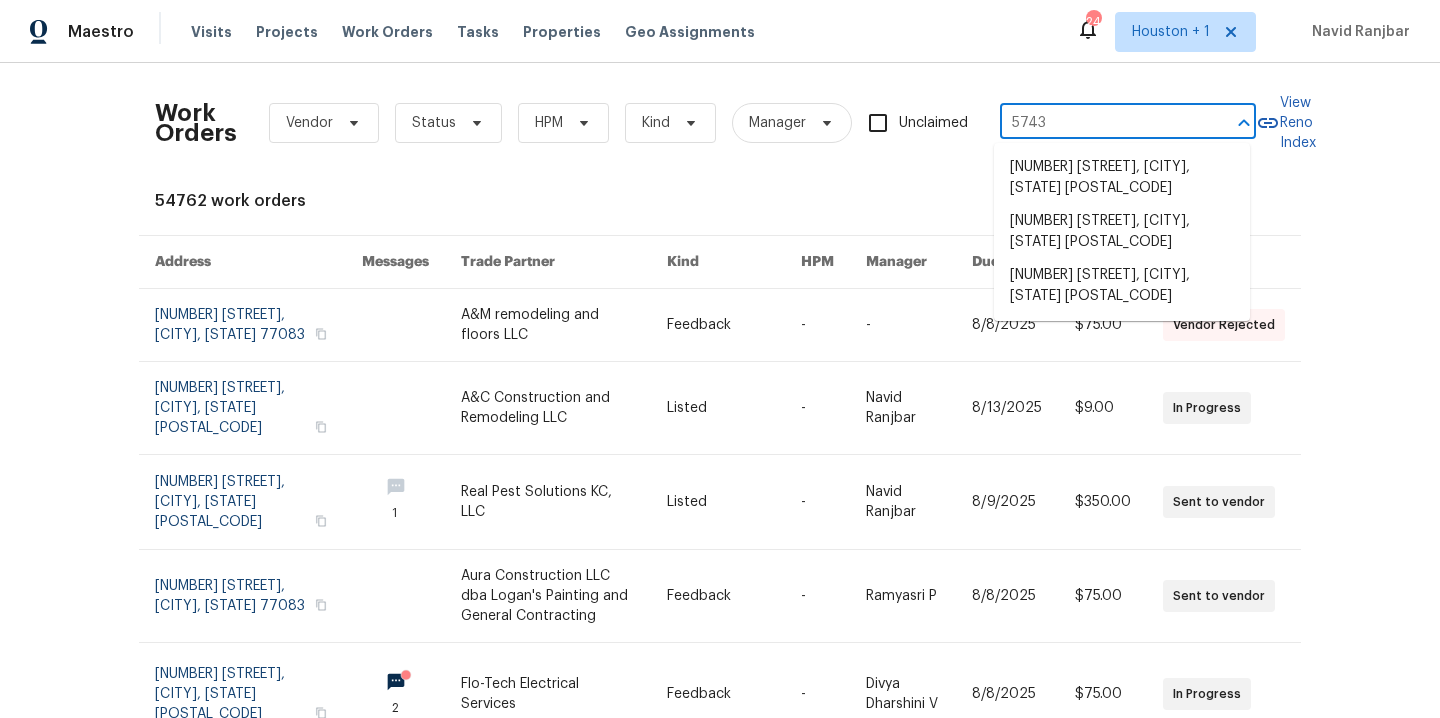 type on "5743 l" 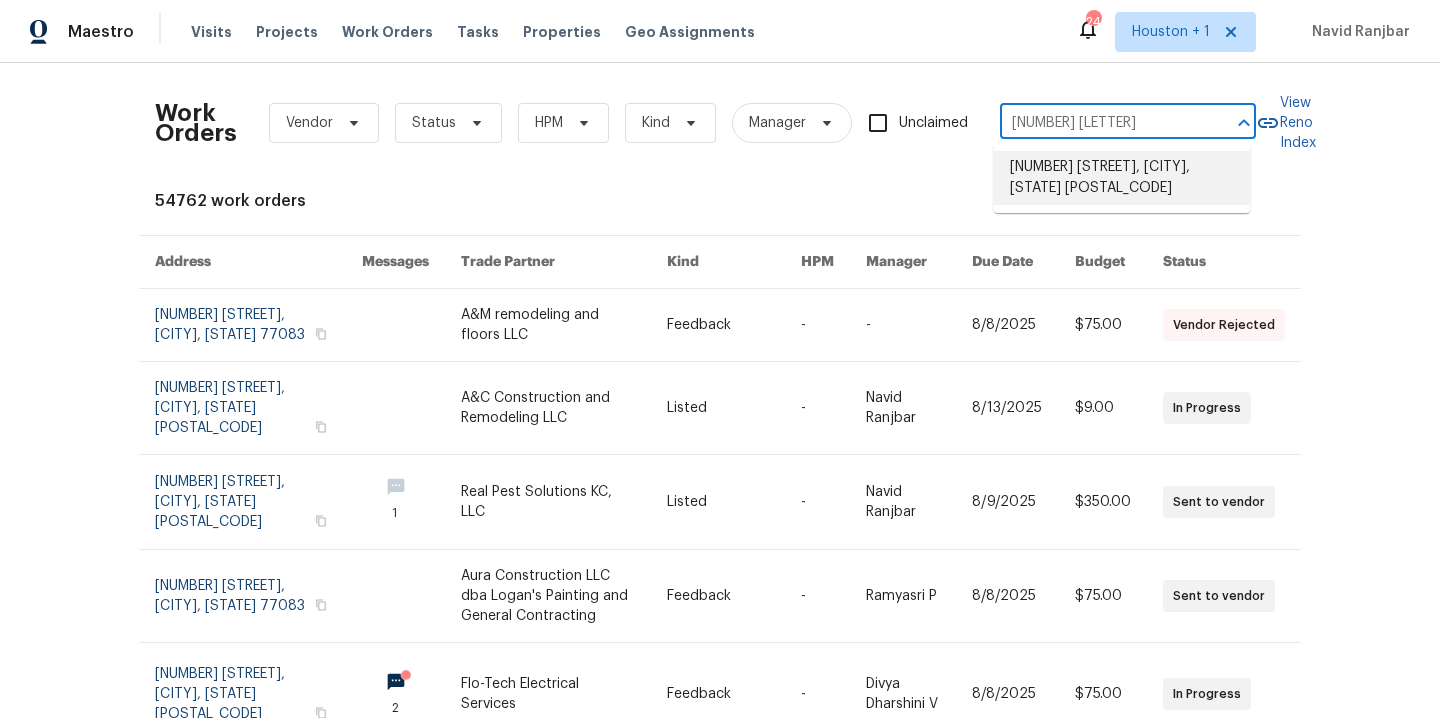 click on "5743 Ludington Dr, Houston, TX 77035" at bounding box center (1122, 178) 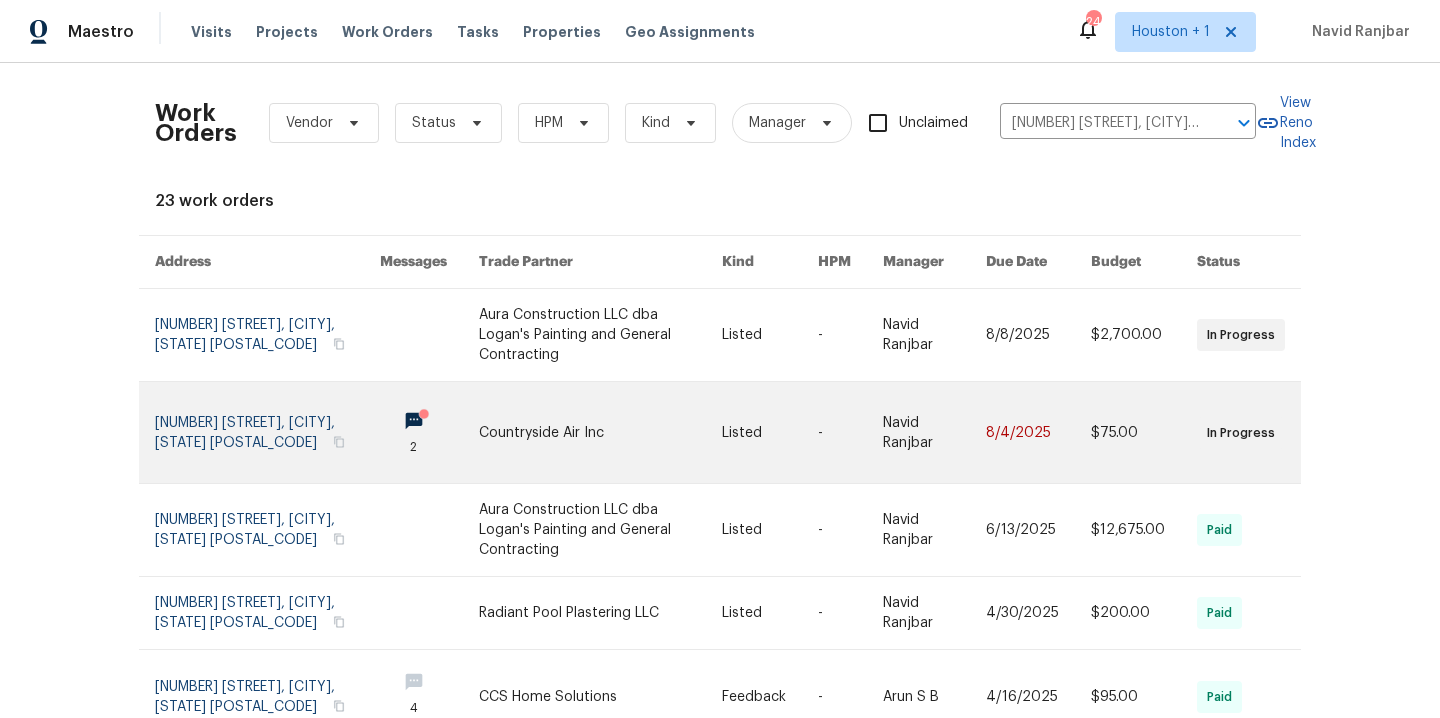 click at bounding box center [600, 432] 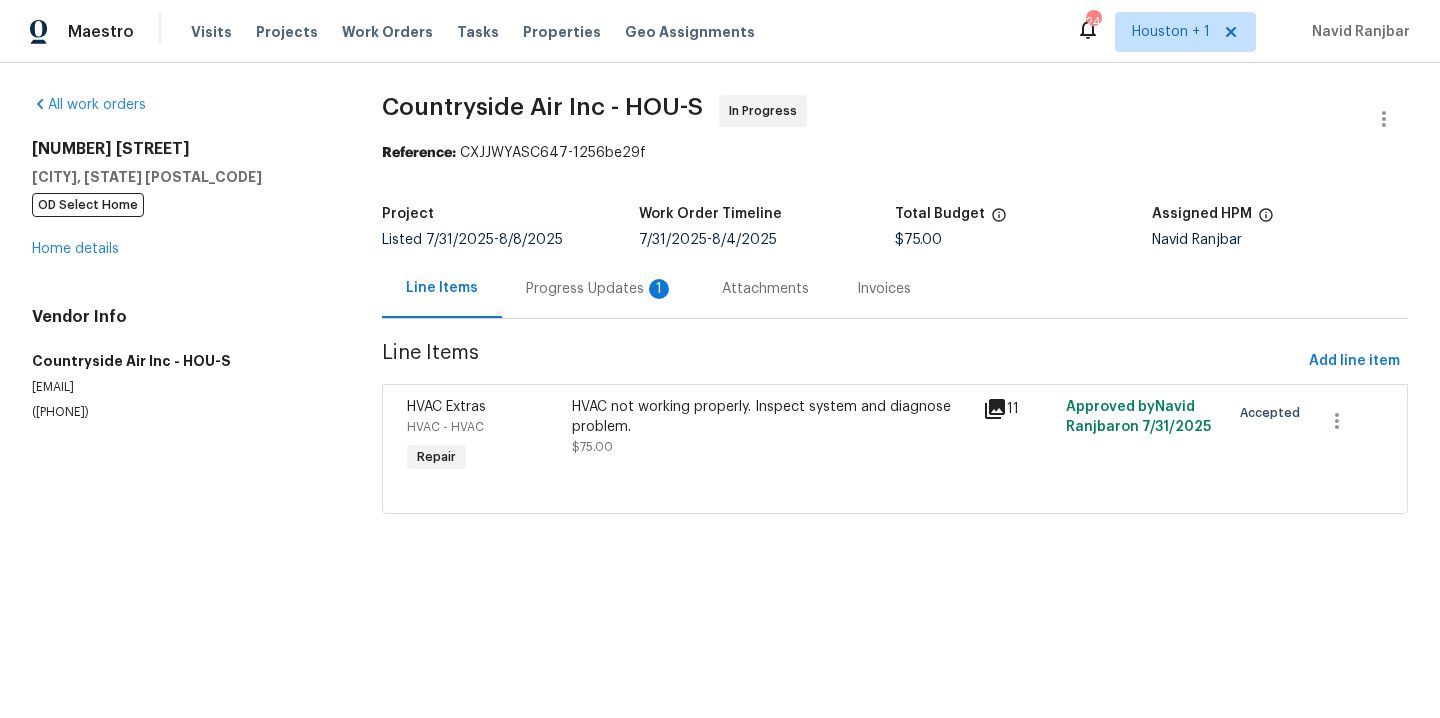 click on "HVAC not working properly. Inspect system and diagnose problem." at bounding box center (772, 417) 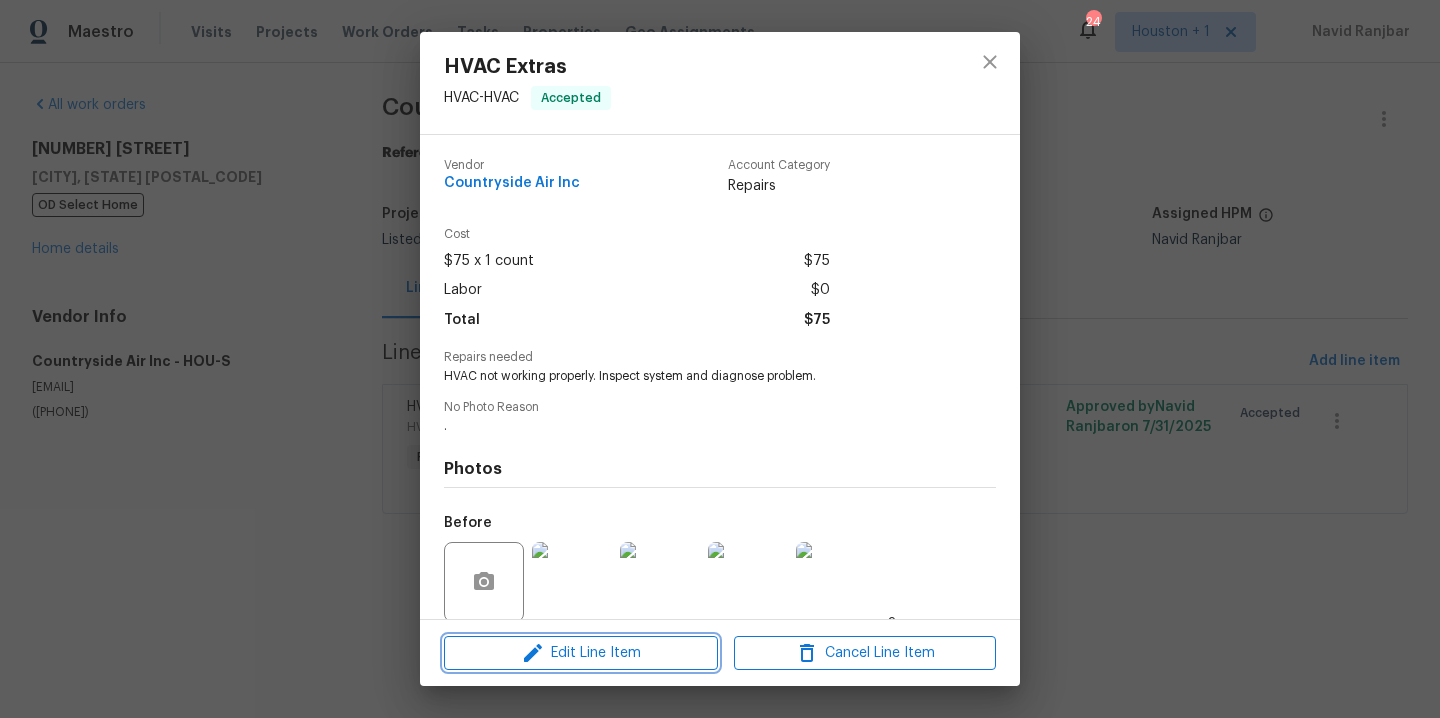 click on "Edit Line Item" at bounding box center [581, 653] 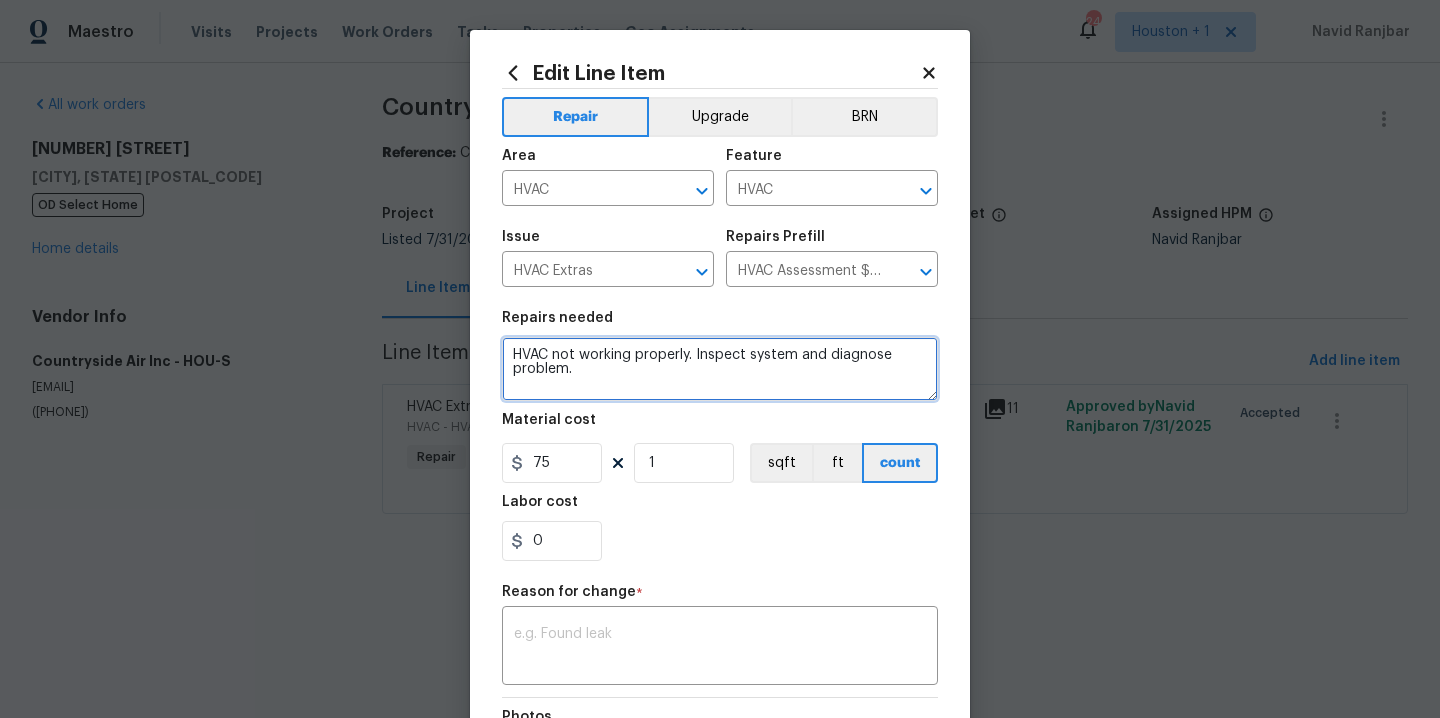 click on "HVAC not working properly. Inspect system and diagnose problem." at bounding box center [720, 369] 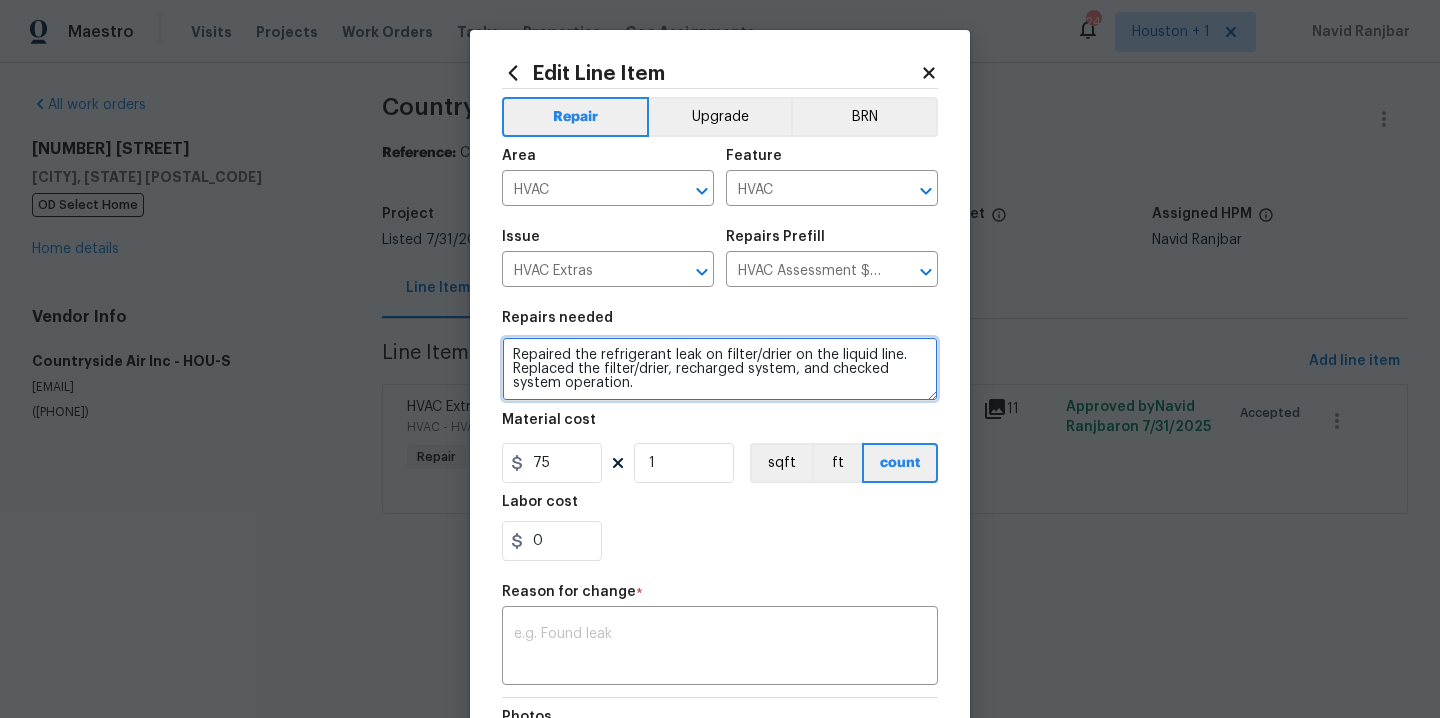 type on "Repaired the refrigerant leak on filter/drier on the liquid line. Replaced the filter/drier, recharged system, and checked system operation." 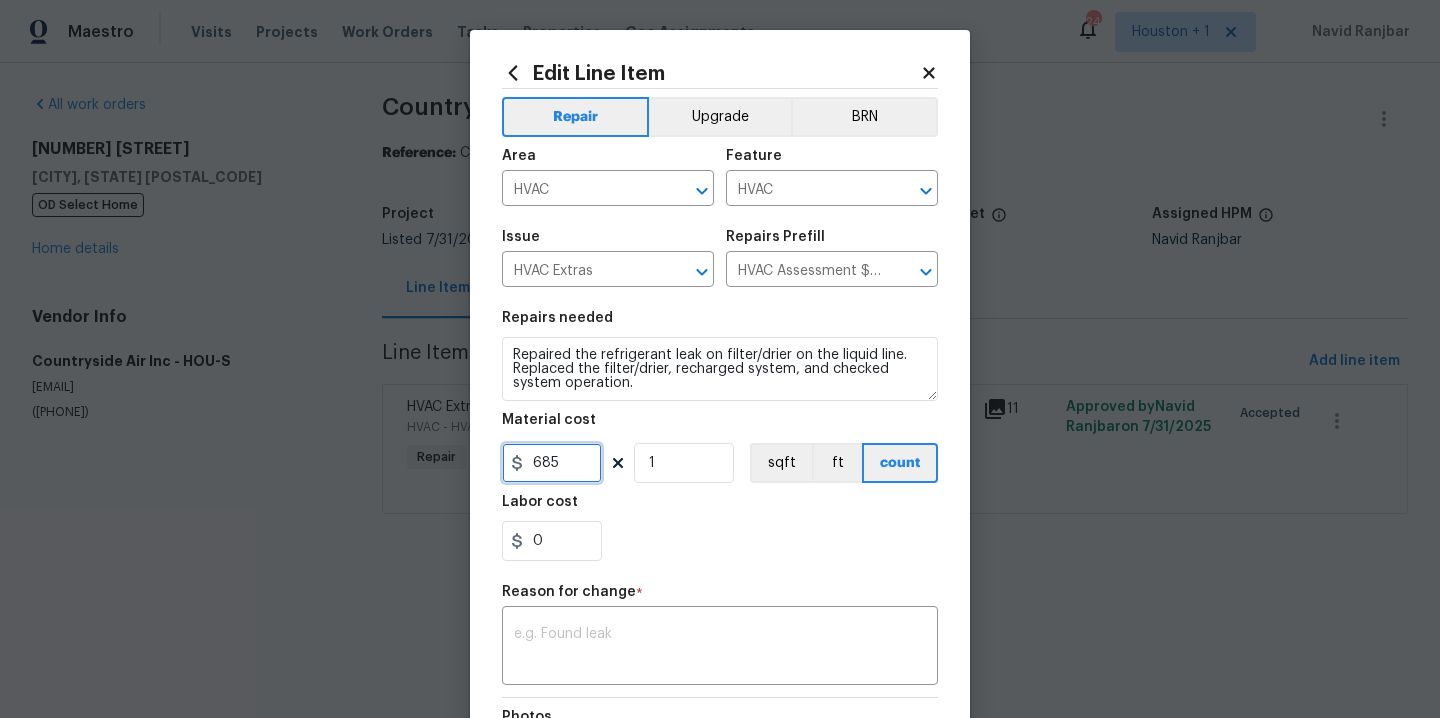 type on "685" 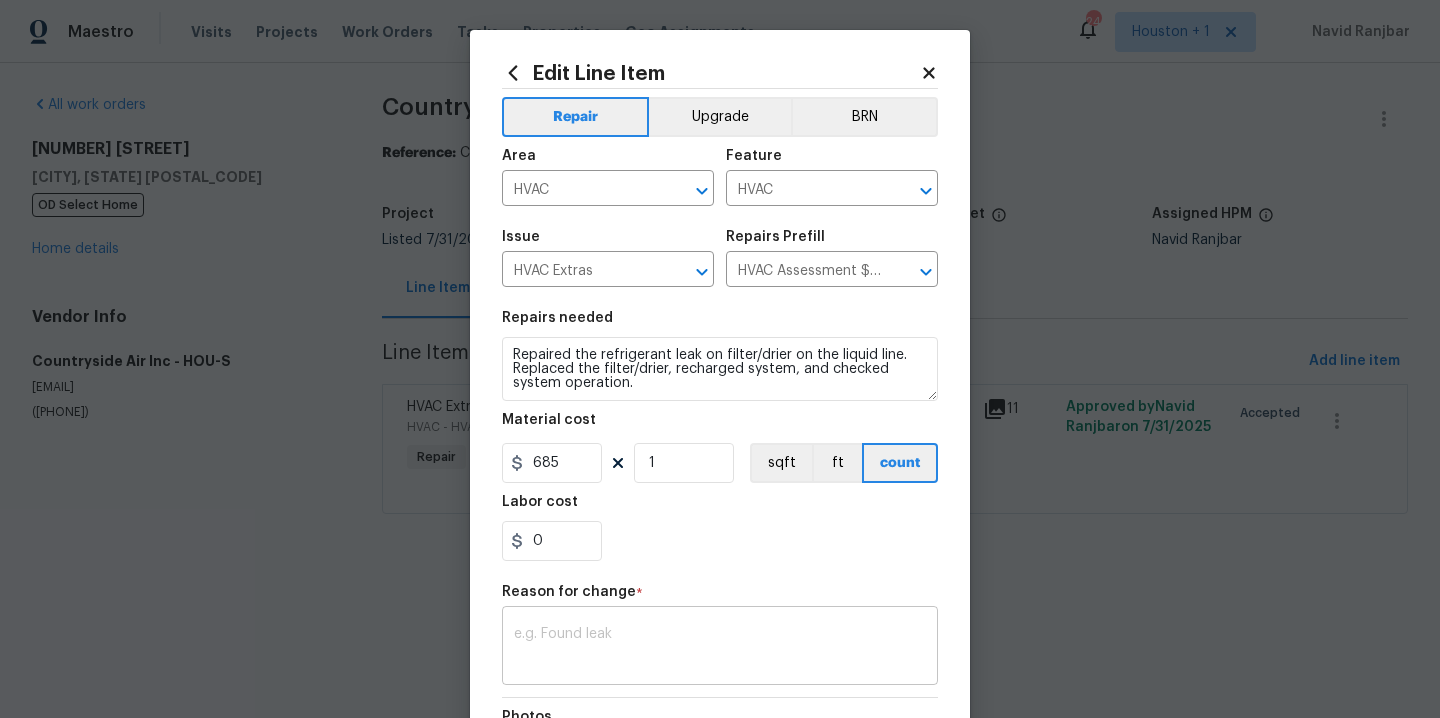 click on "x ​" at bounding box center [720, 648] 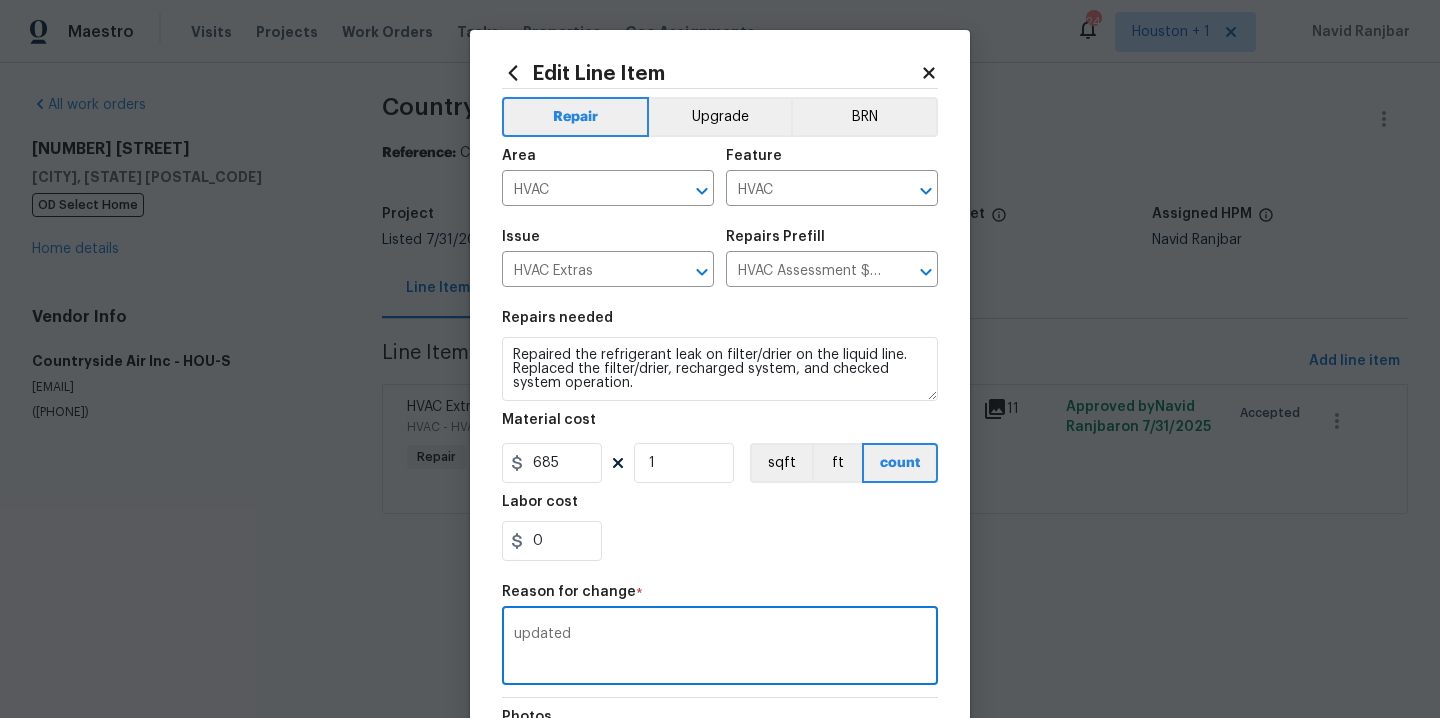 type on "updated" 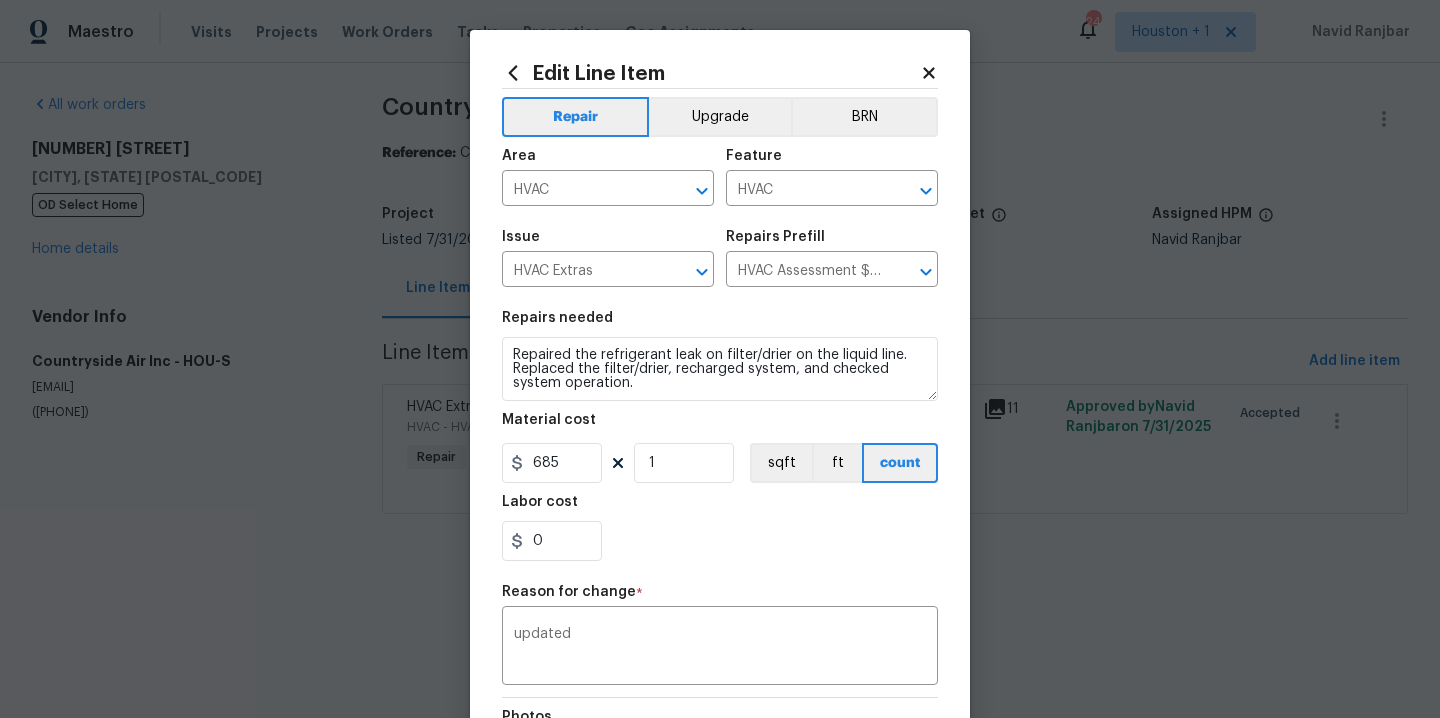 scroll, scrollTop: 288, scrollLeft: 0, axis: vertical 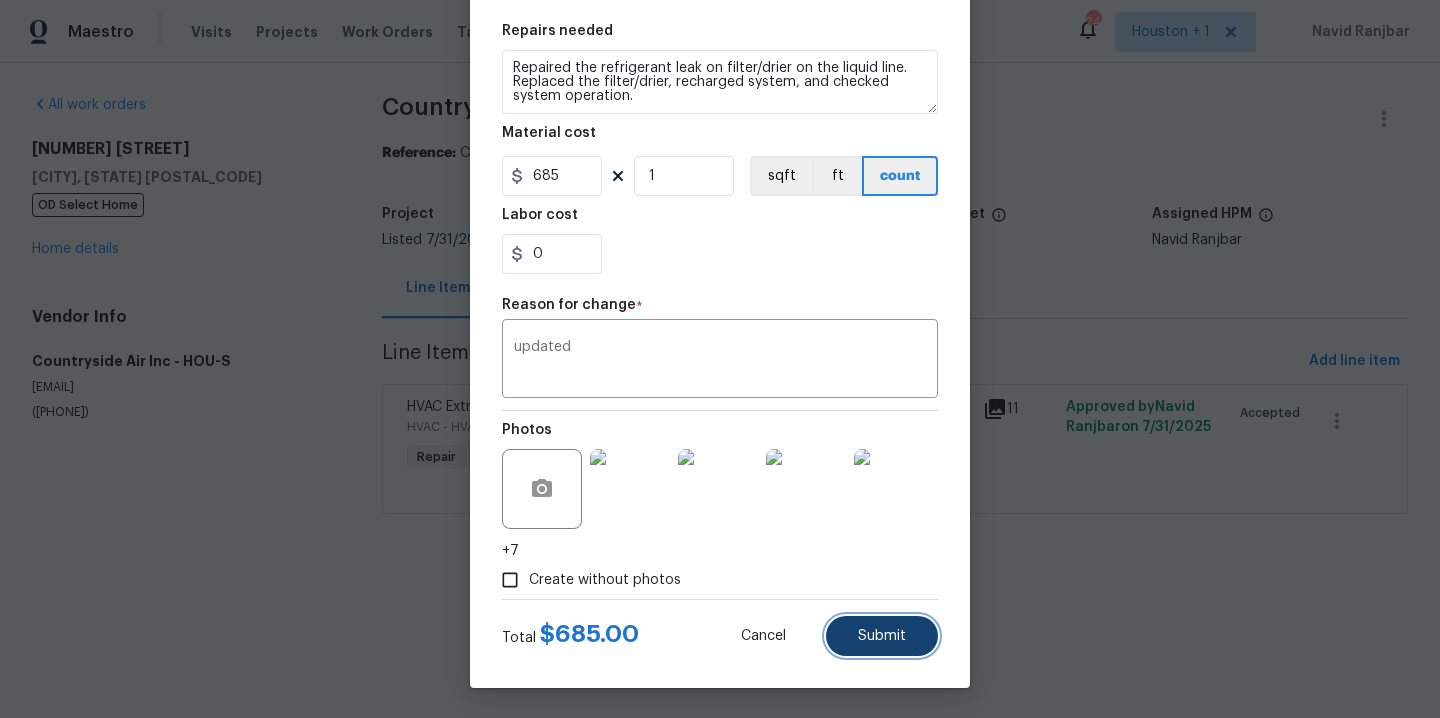 click on "Submit" at bounding box center (882, 636) 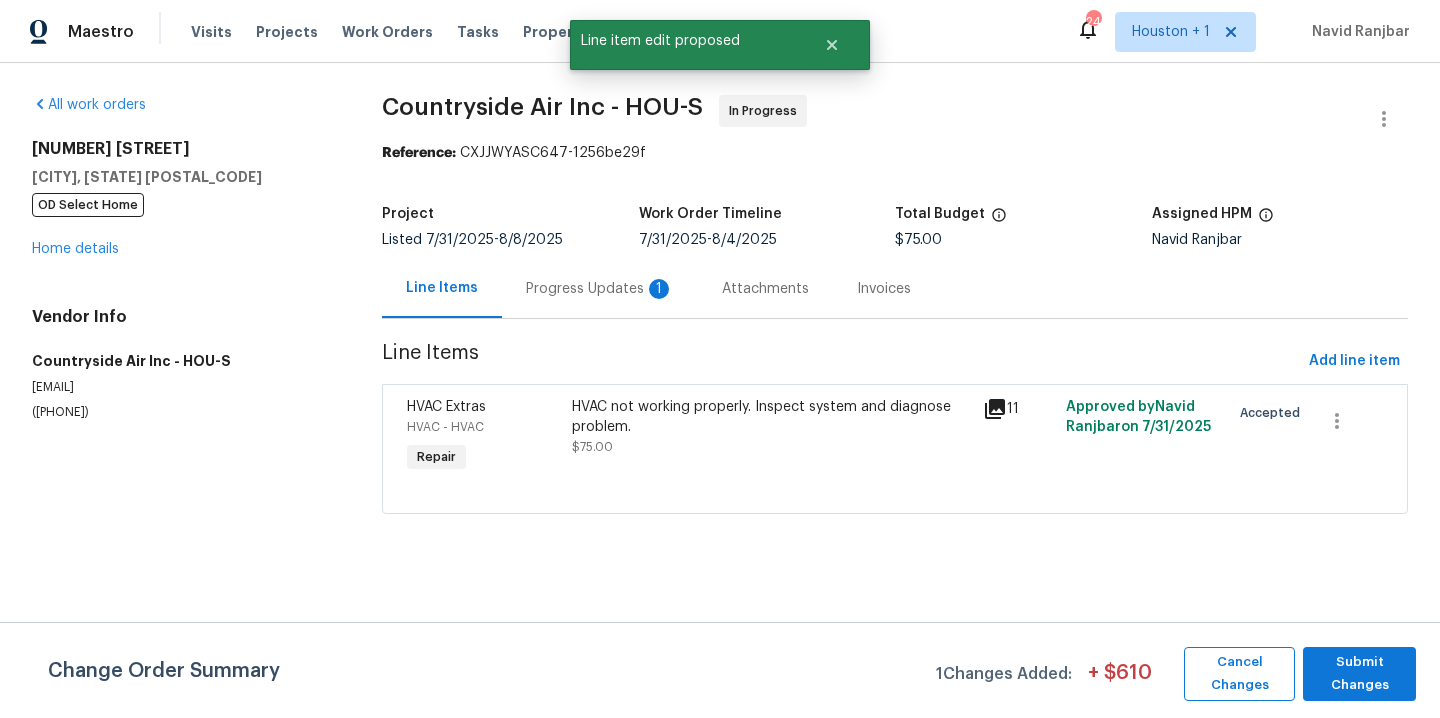 scroll, scrollTop: 0, scrollLeft: 0, axis: both 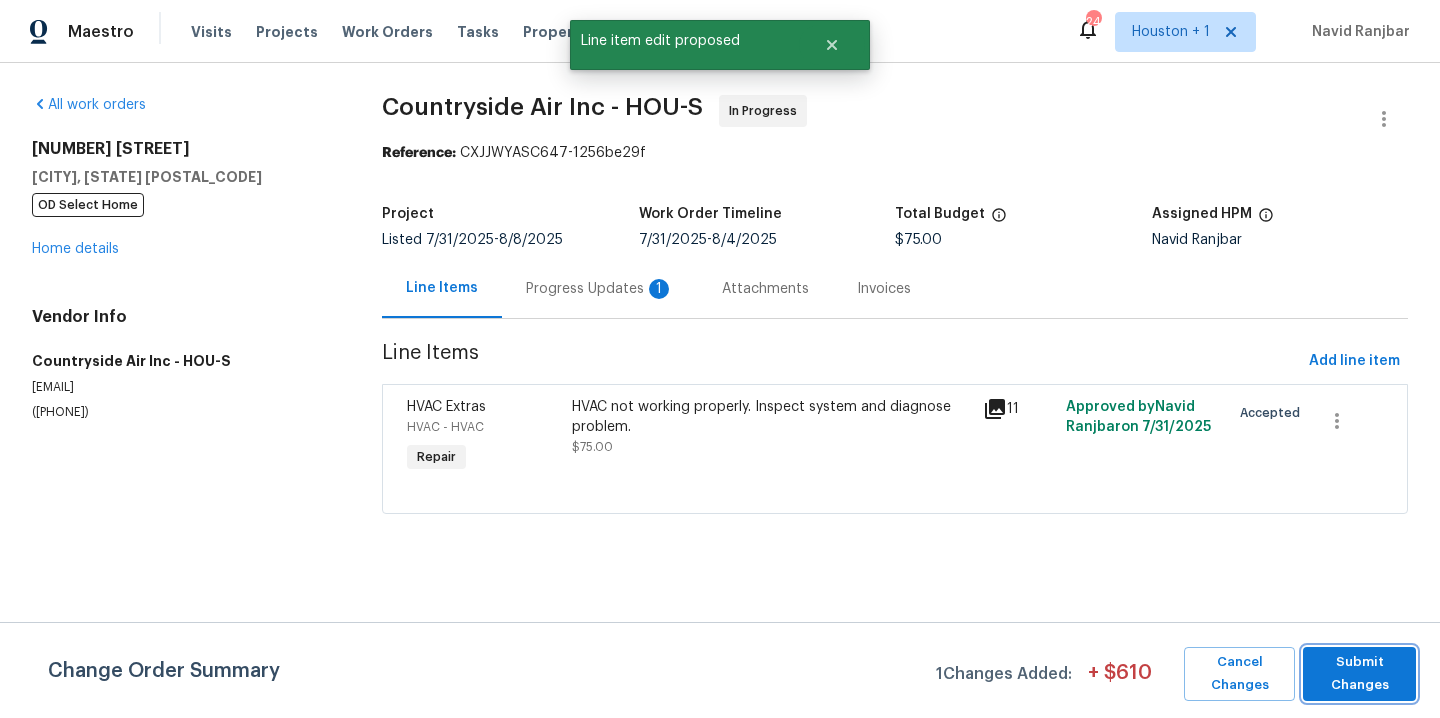 click on "Submit Changes" at bounding box center (1359, 674) 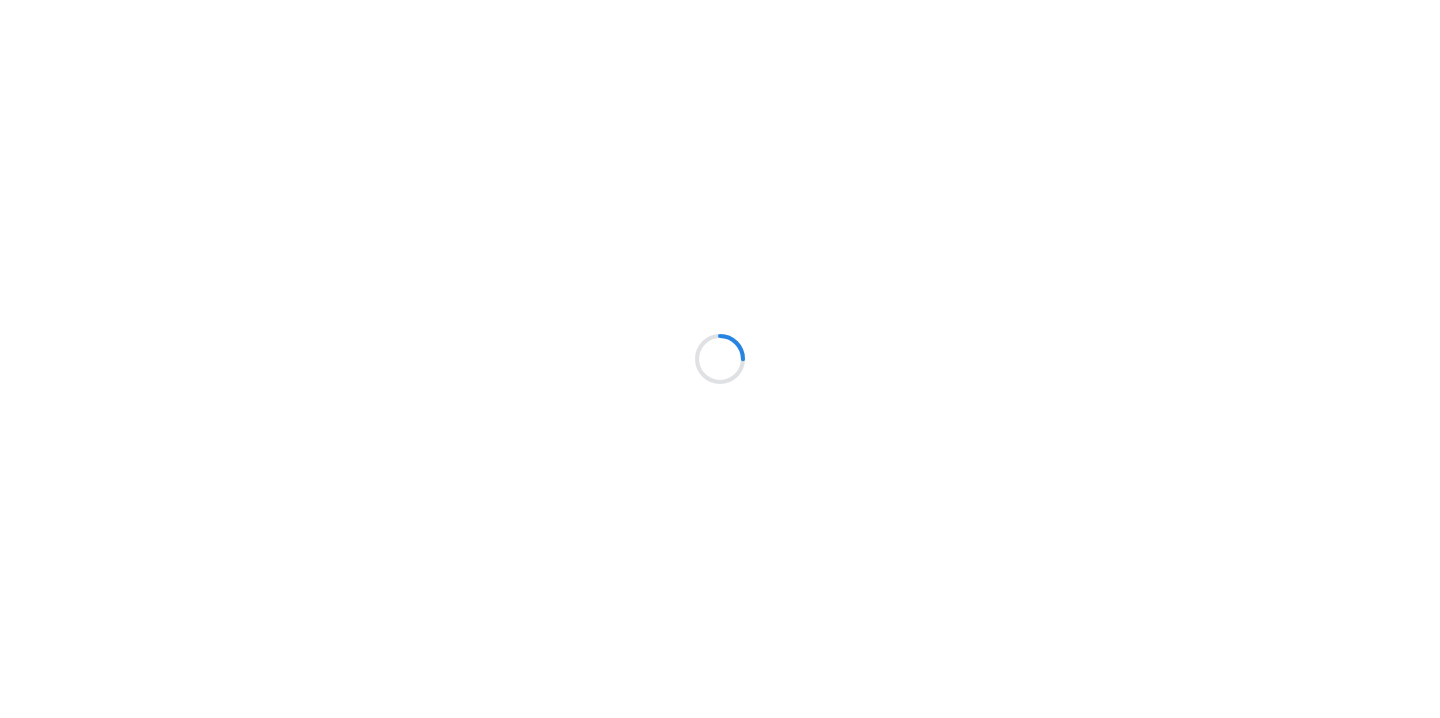 scroll, scrollTop: 0, scrollLeft: 0, axis: both 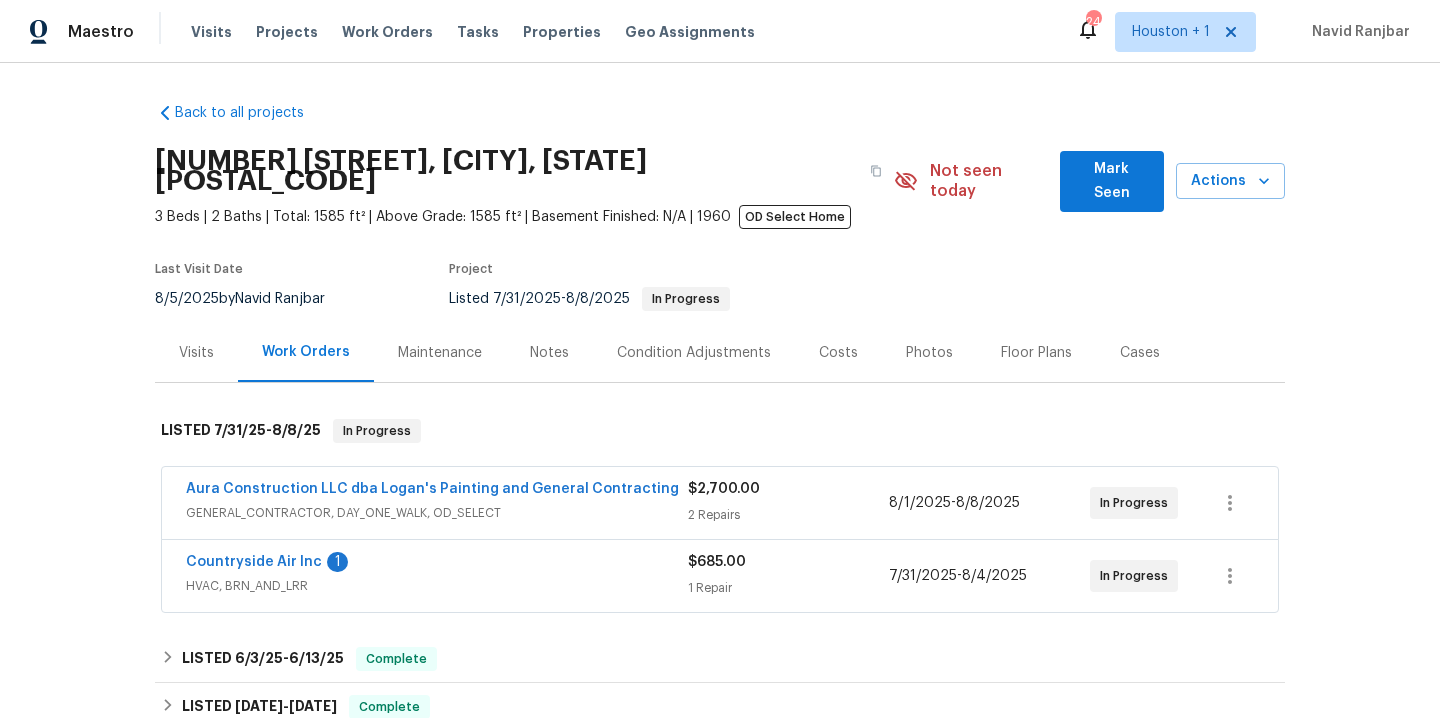 click on "Back to all projects 5743 Ludington Dr, Houston, TX 77035 3 Beds | 2 Baths | Total: 1585 ft² | Above Grade: 1585 ft² | Basement Finished: N/A | 1960 OD Select Home Not seen today Mark Seen Actions Last Visit Date 8/5/2025  by  Navid Ranjbar   Project Listed   7/31/2025  -  8/8/2025 In Progress Visits Work Orders Maintenance Notes Condition Adjustments Costs Photos Floor Plans Cases LISTED   7/31/25  -  8/8/25 In Progress Aura Construction LLC dba Logan's Painting and General Contracting GENERAL_CONTRACTOR, DAY_ONE_WALK, OD_SELECT $2,700.00 2 Repairs 8/1/2025  -  8/8/2025 In Progress Countryside Air Inc 1 HVAC, BRN_AND_LRR $685.00 1 Repair 7/31/2025  -  8/4/2025 In Progress LISTED   6/3/25  -  6/13/25 Complete Aura Construction LLC dba Logan's Painting and General Contracting GENERAL_CONTRACTOR, DAY_ONE_WALK, OD_SELECT $12,675.00 1 Repair 6/3/2025  -  6/13/2025 Paid LISTED   4/27/25  -  4/30/25 Complete Radiant Pool Plastering LLC POOL, POOL_REPAIR, BRN_AND_LRR $200.00 1 Repair 4/27/2025  -  4/30/2025 Paid" at bounding box center (720, 390) 